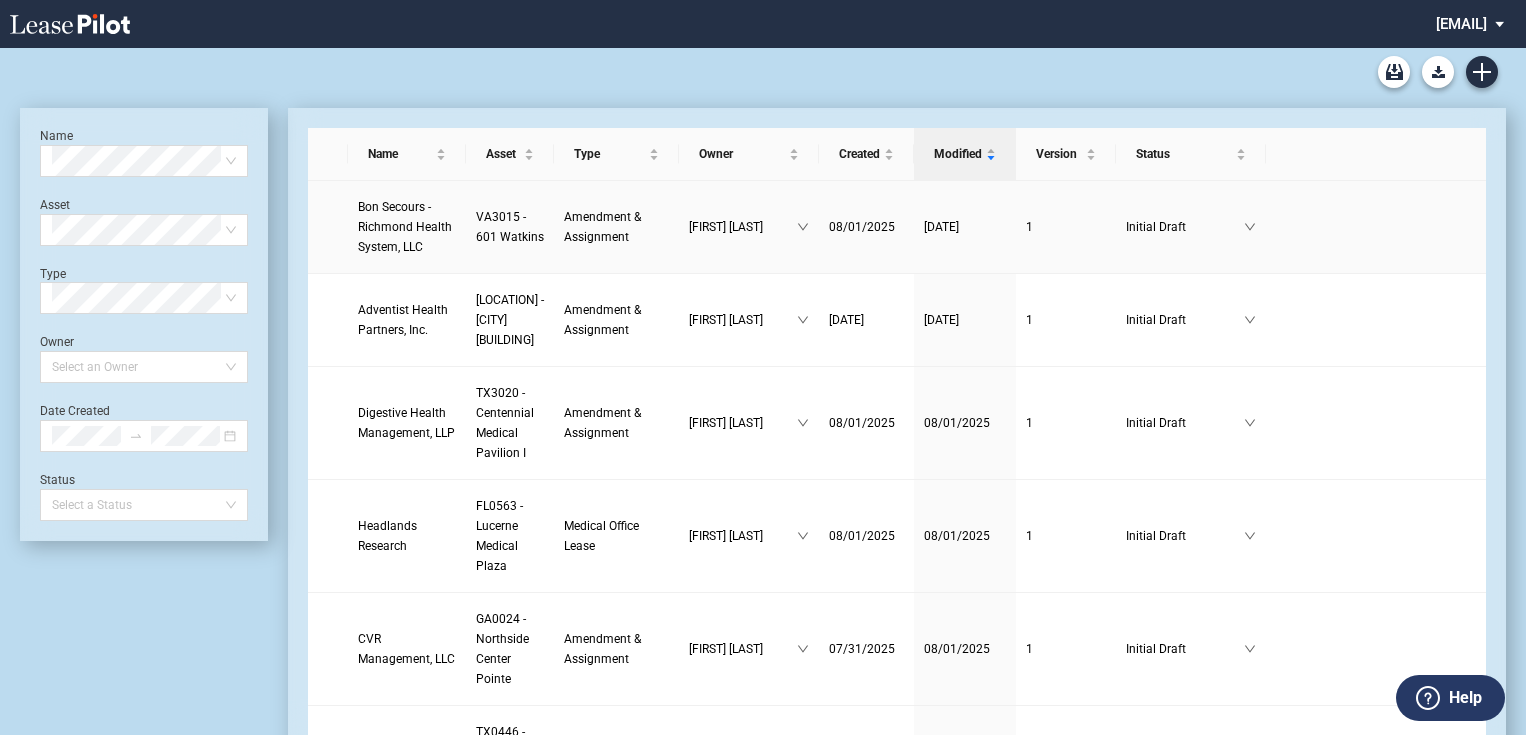 scroll, scrollTop: 0, scrollLeft: 0, axis: both 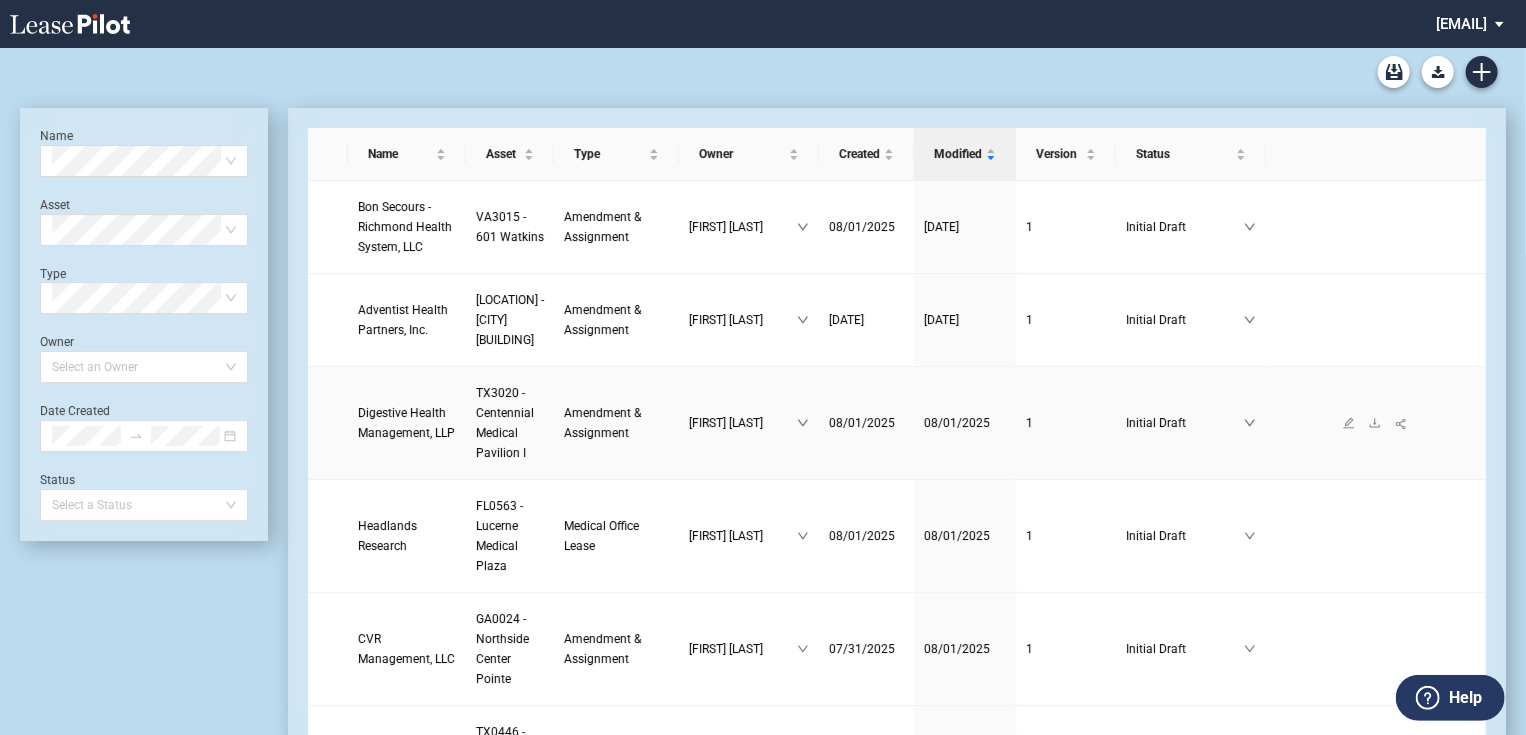 click on "Digestive Health Management, LLP" at bounding box center (406, 423) 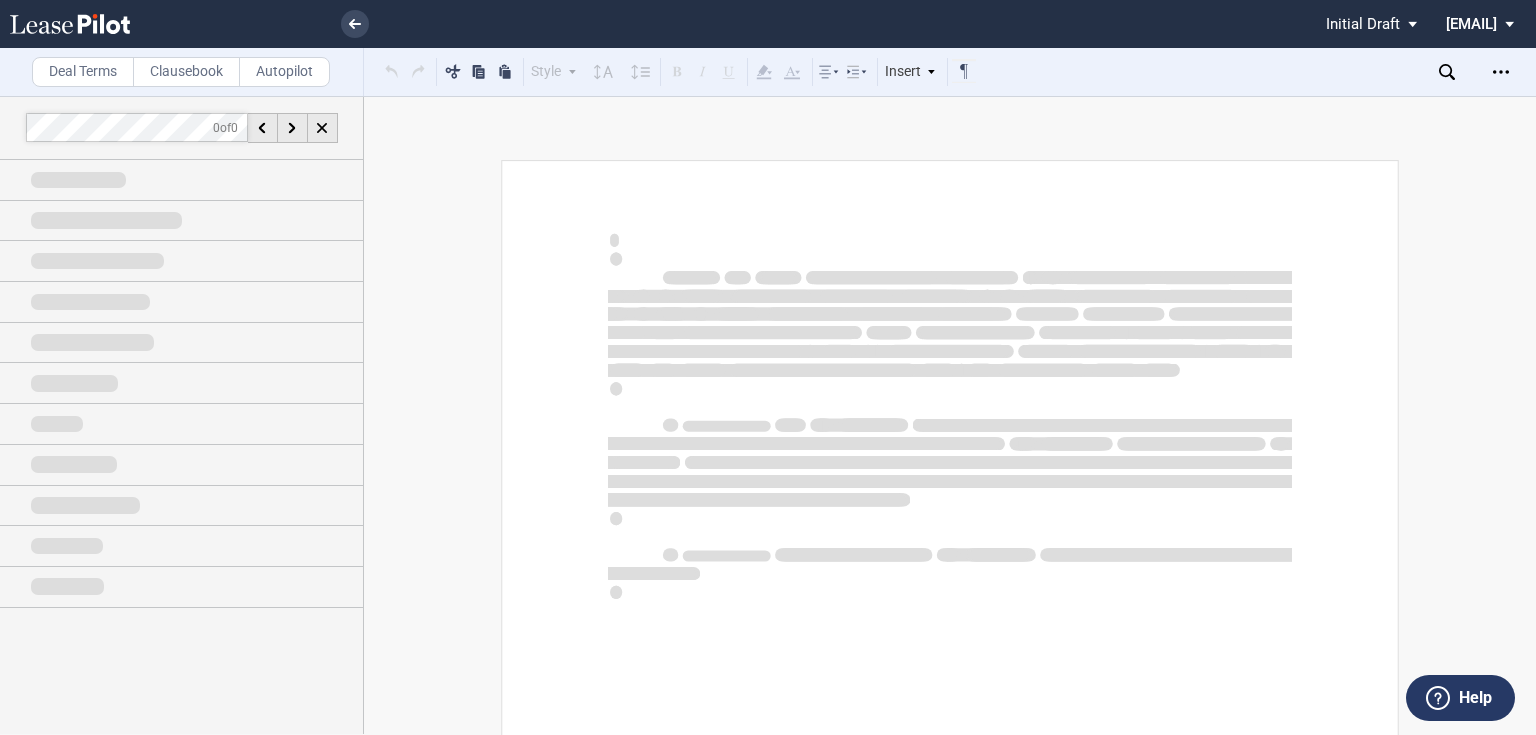 scroll, scrollTop: 0, scrollLeft: 0, axis: both 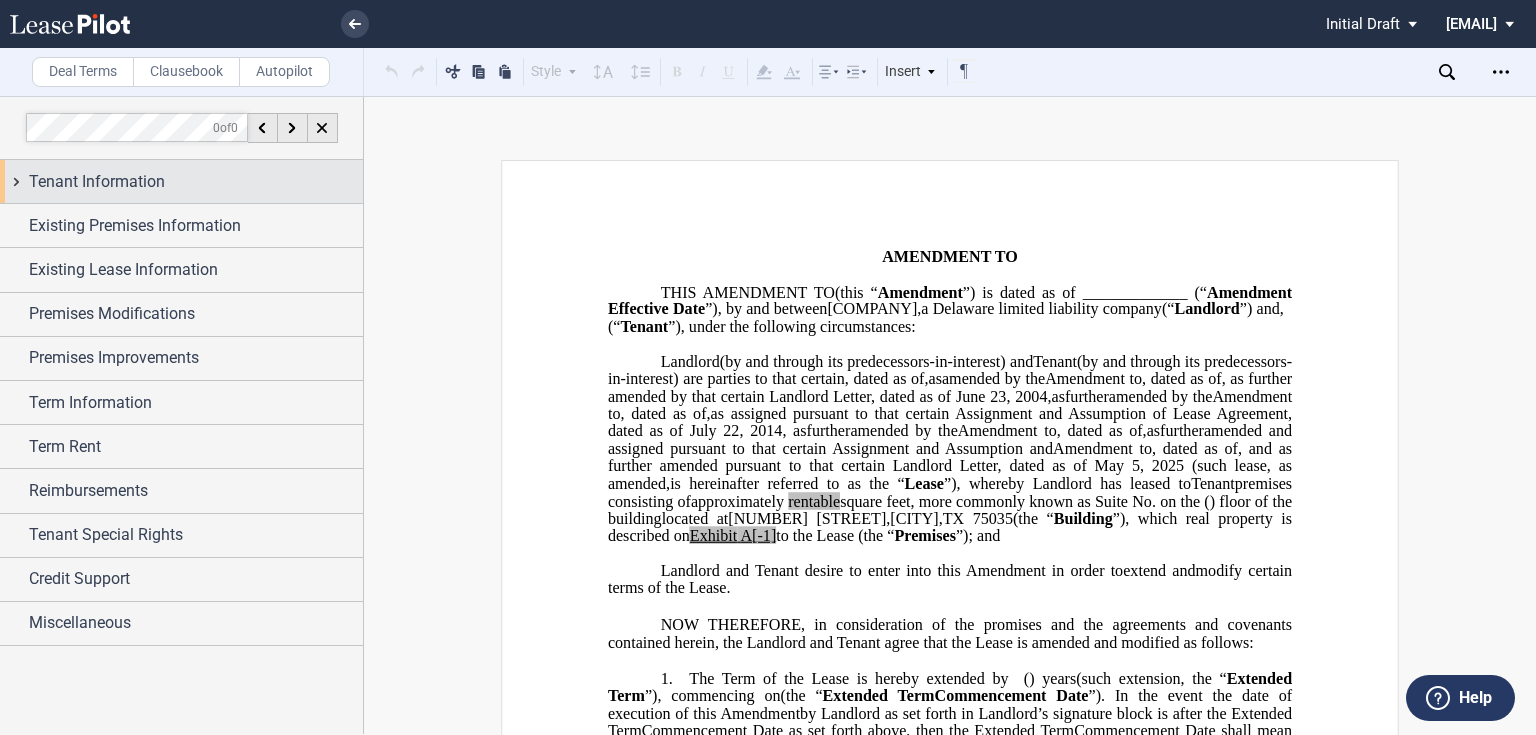 click on "Tenant Information" at bounding box center [196, 182] 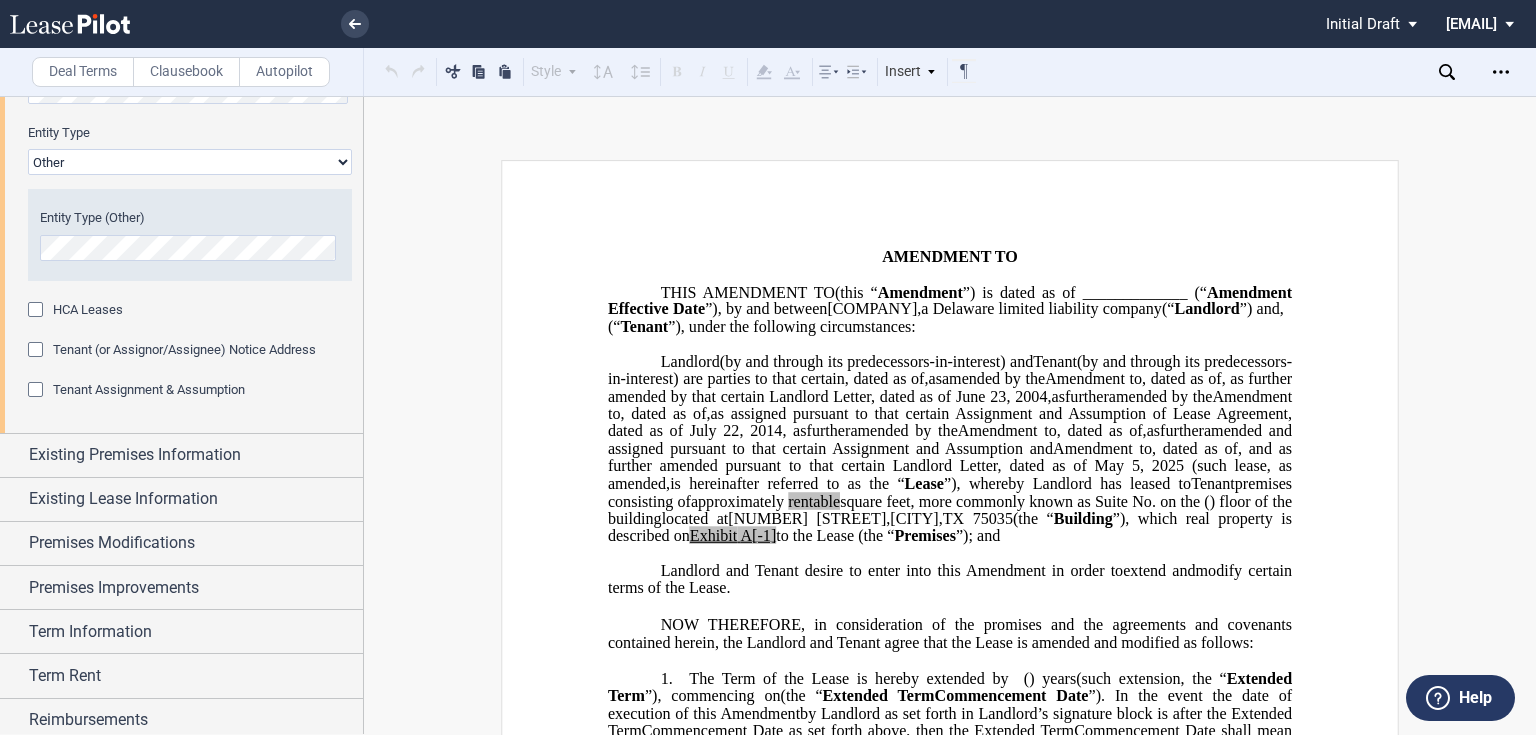 scroll, scrollTop: 0, scrollLeft: 0, axis: both 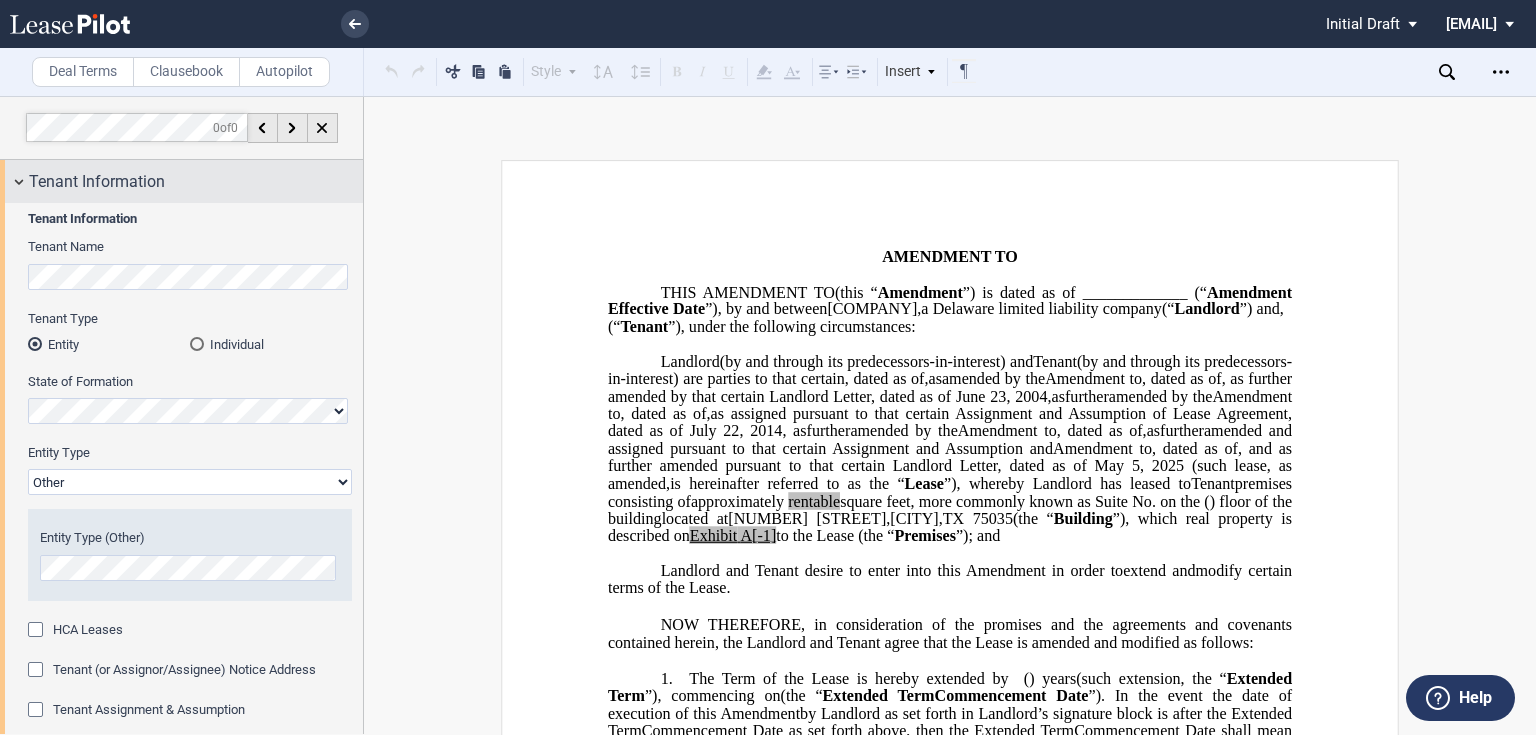 click on "Tenant Information" at bounding box center [181, 181] 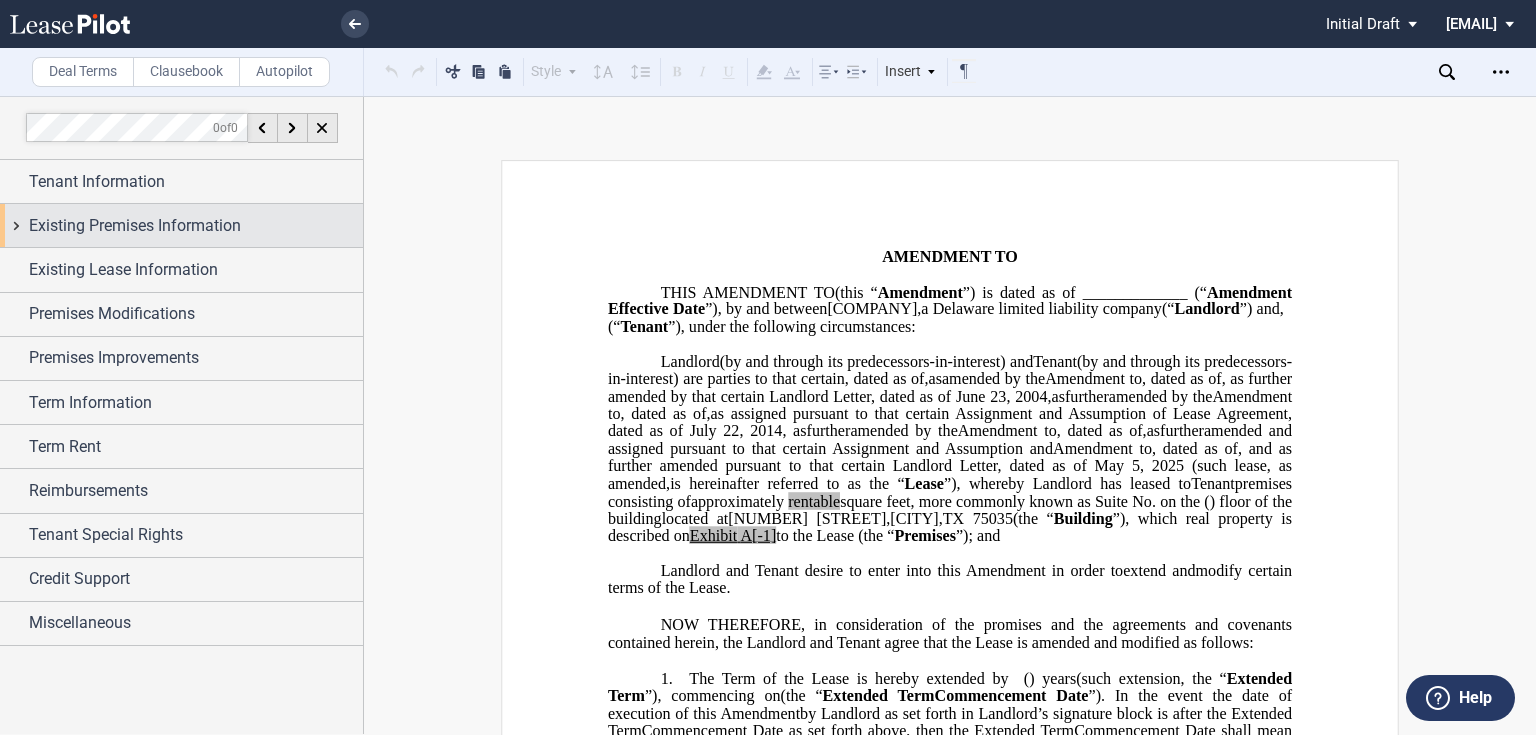 click on "Existing Premises Information" at bounding box center (135, 226) 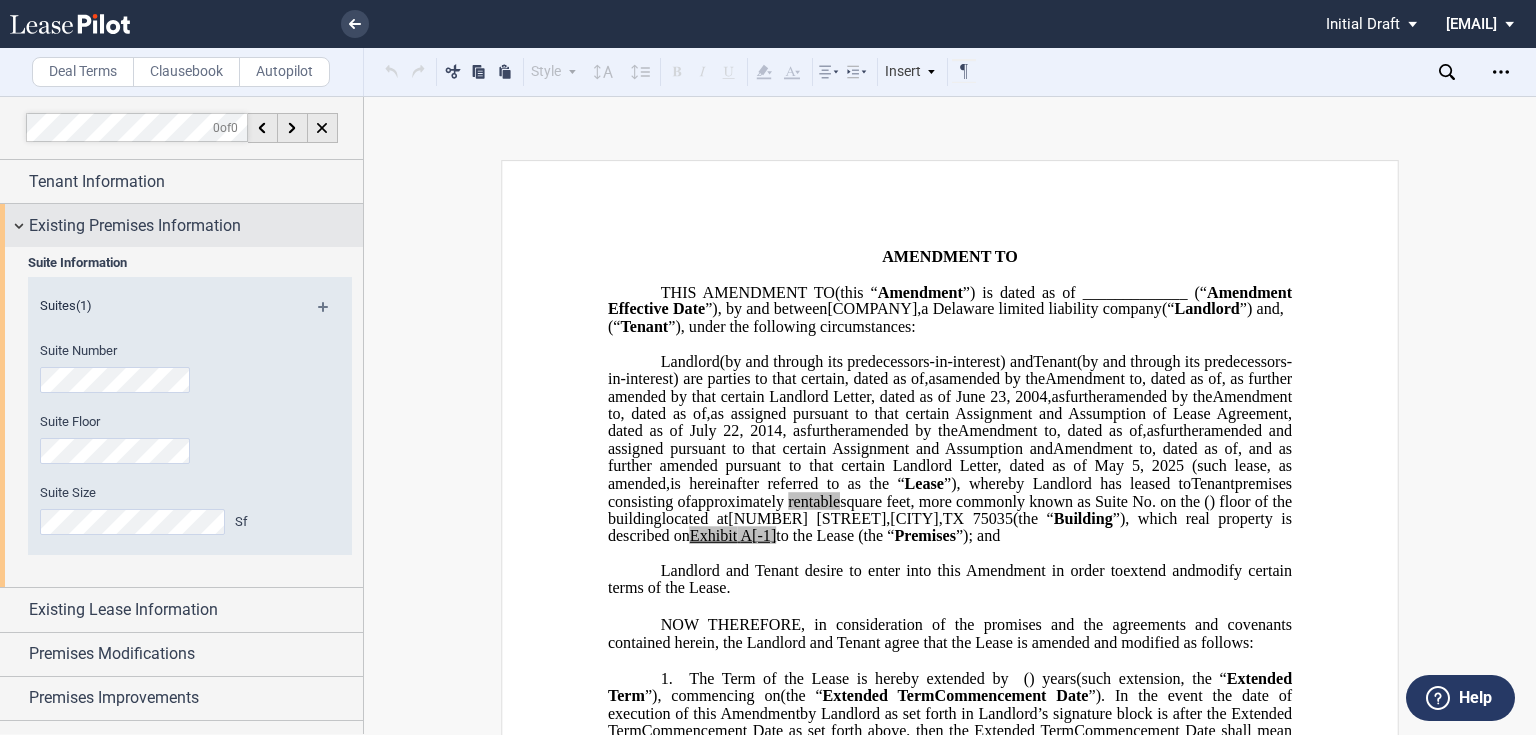click on "Existing Premises Information" at bounding box center (135, 226) 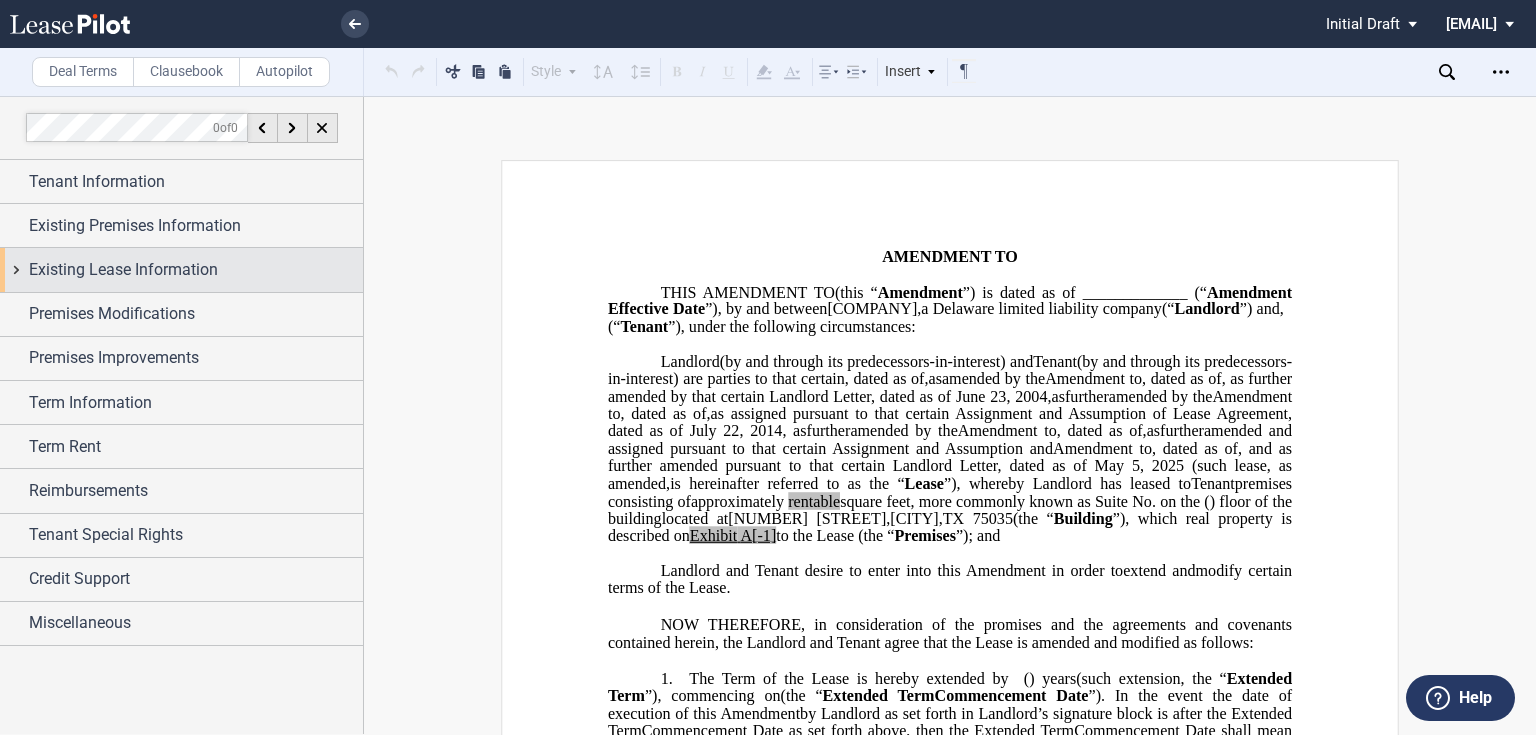 click on "Existing Lease Information" at bounding box center [123, 270] 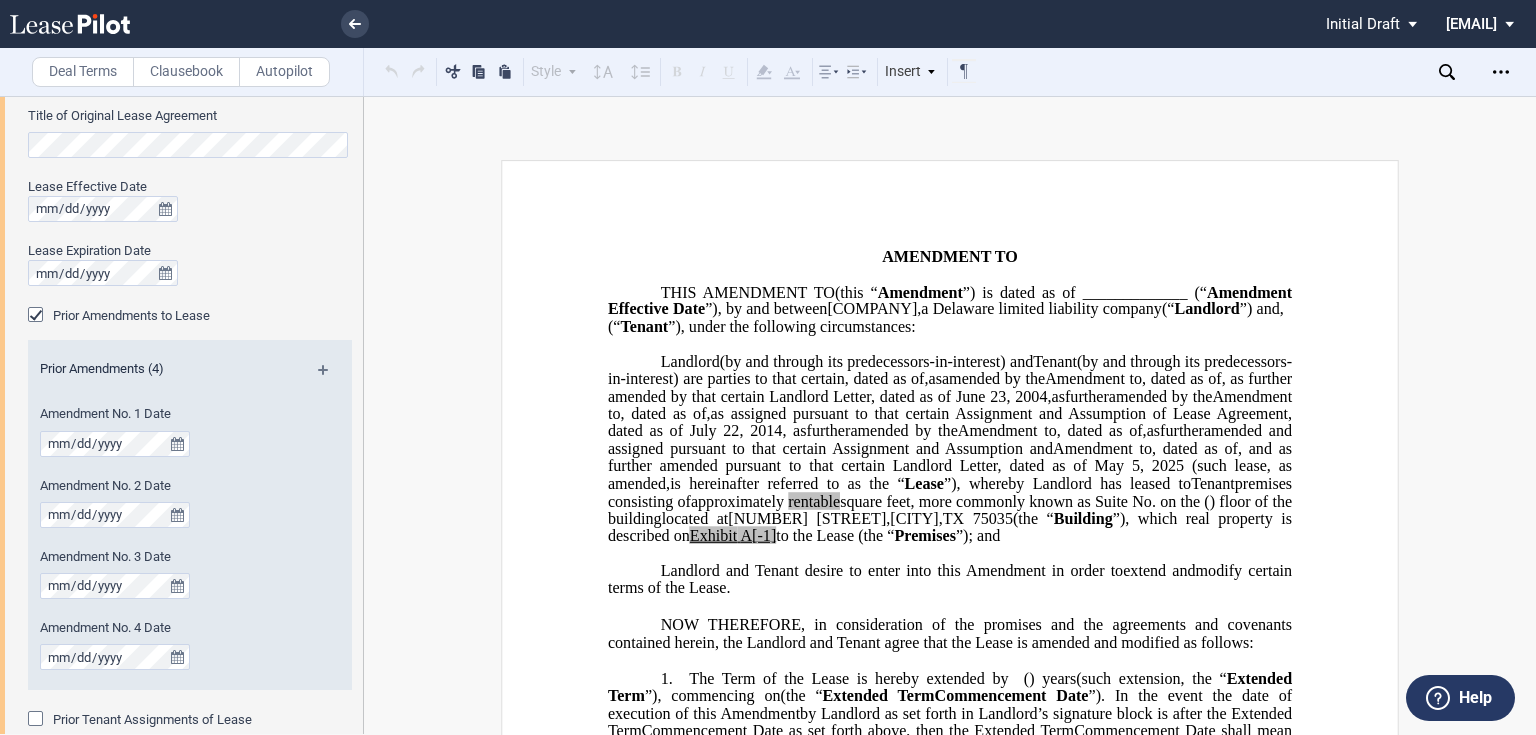 scroll, scrollTop: 92, scrollLeft: 0, axis: vertical 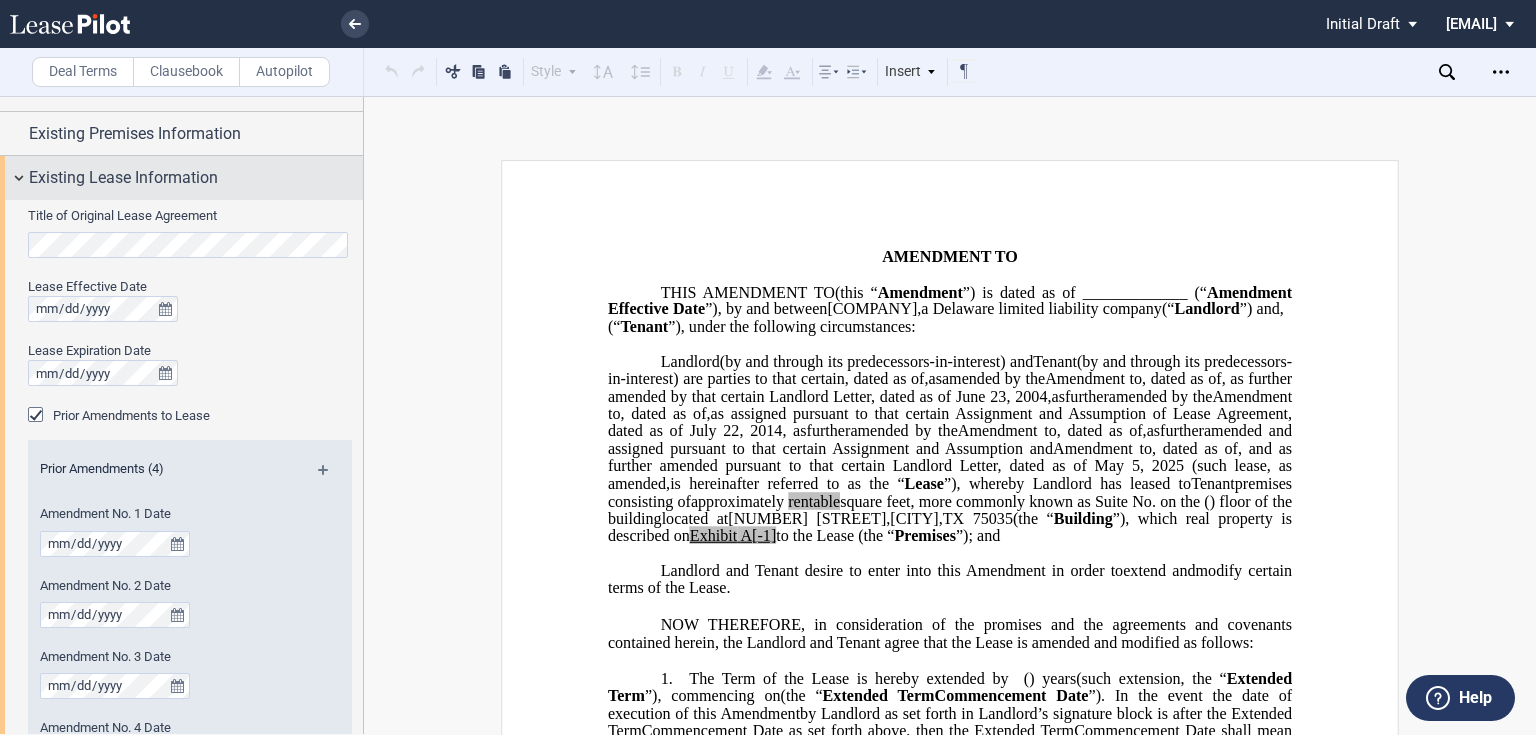 click on "Existing Lease Information" at bounding box center (123, 178) 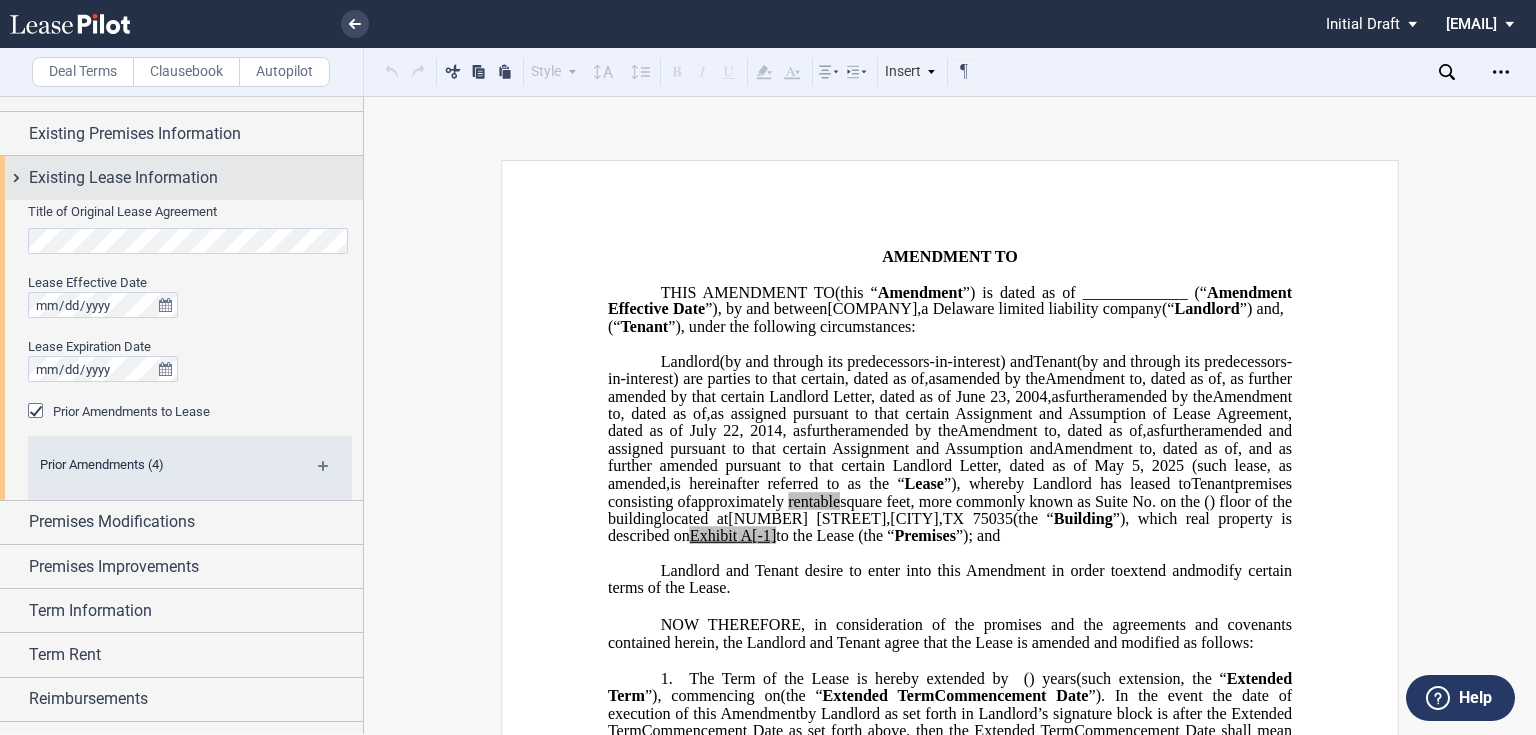 scroll, scrollTop: 0, scrollLeft: 0, axis: both 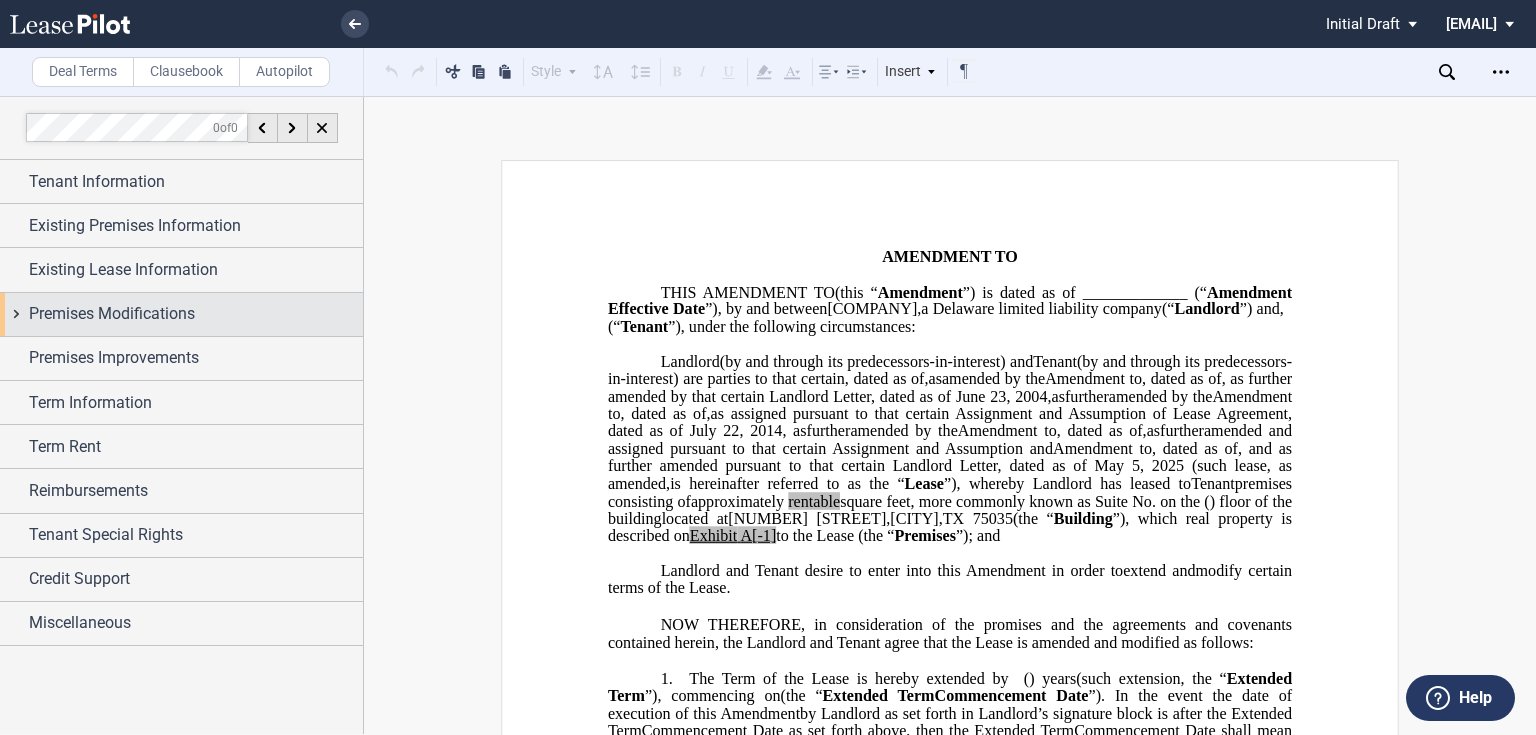 click on "Premises Modifications" at bounding box center [112, 314] 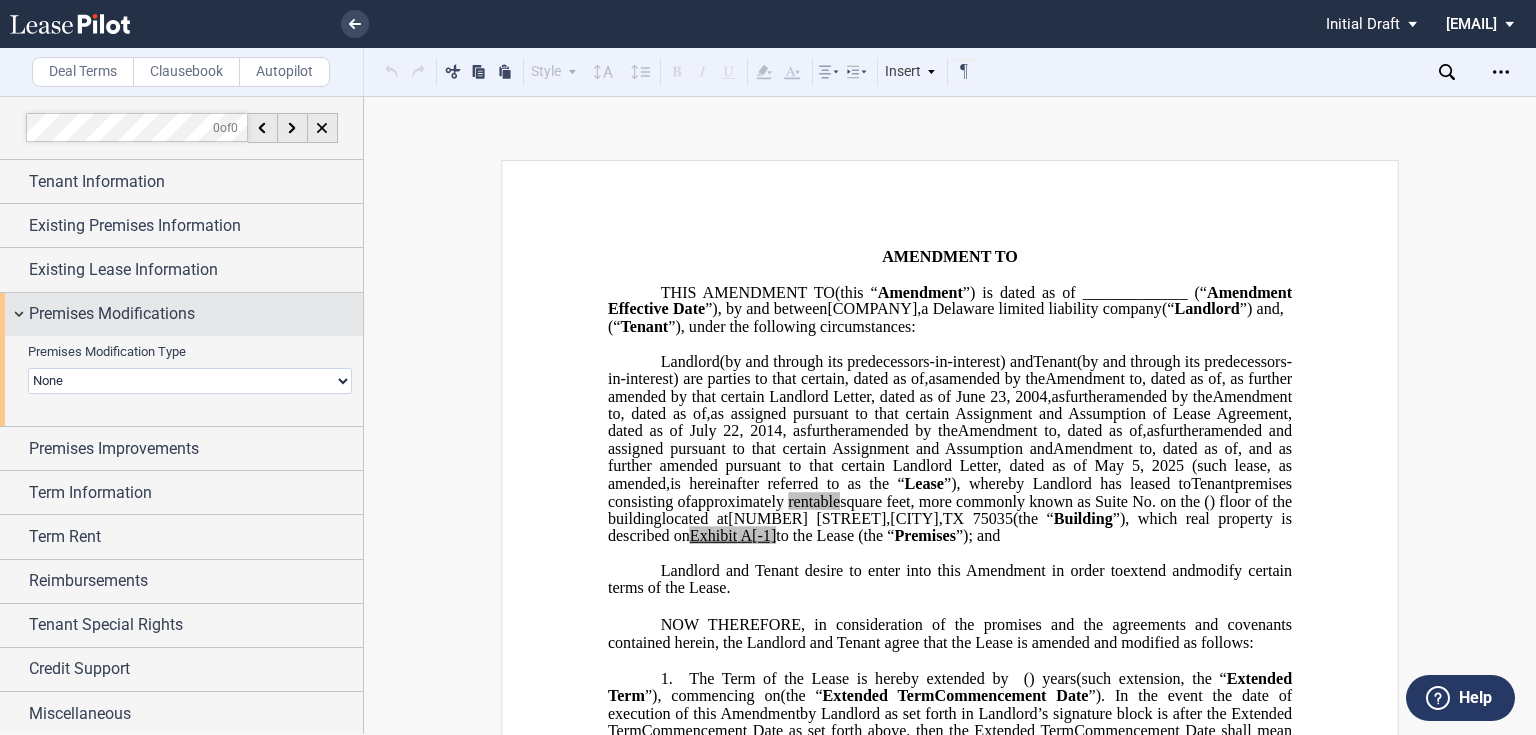 click on "Premises Modifications" at bounding box center (112, 314) 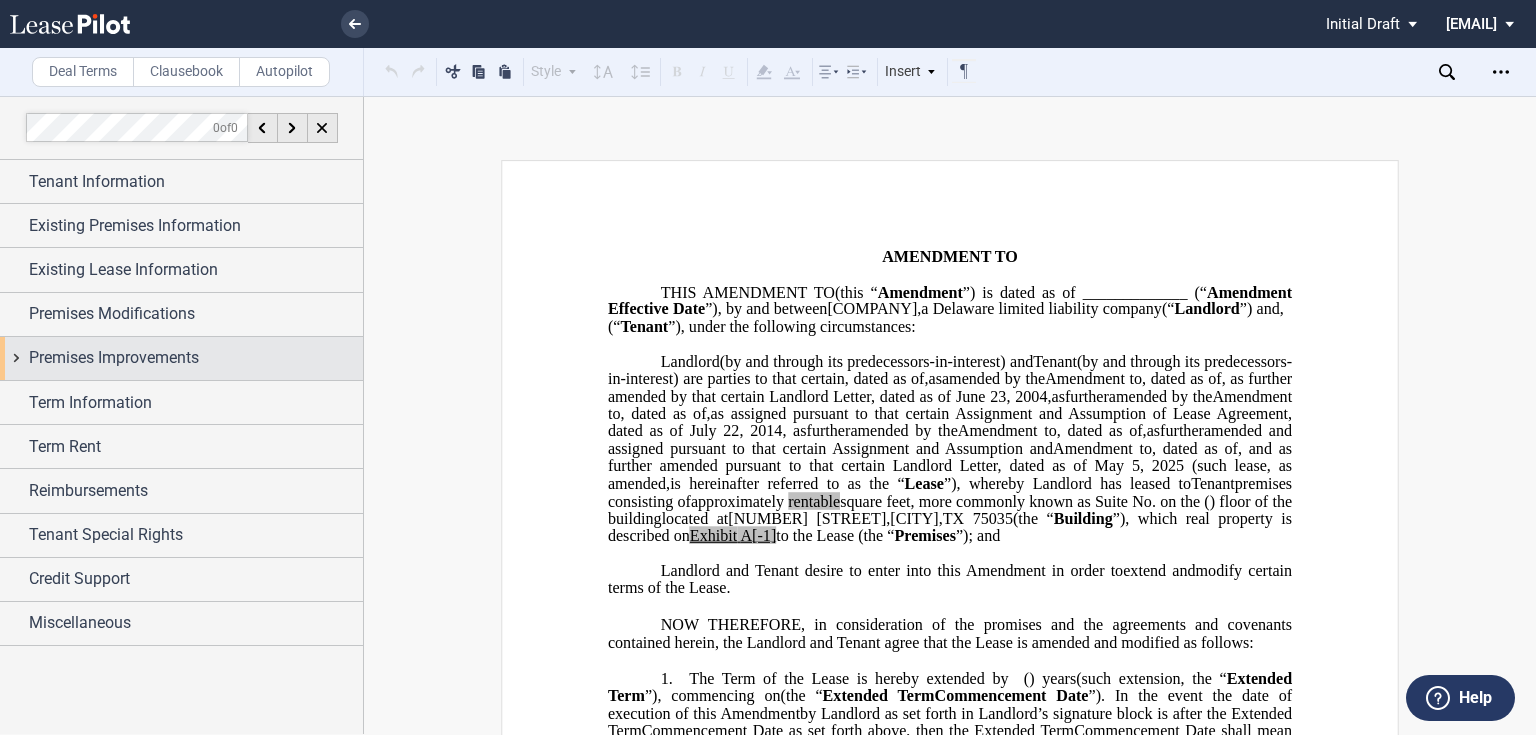 click on "Premises Improvements" at bounding box center (114, 358) 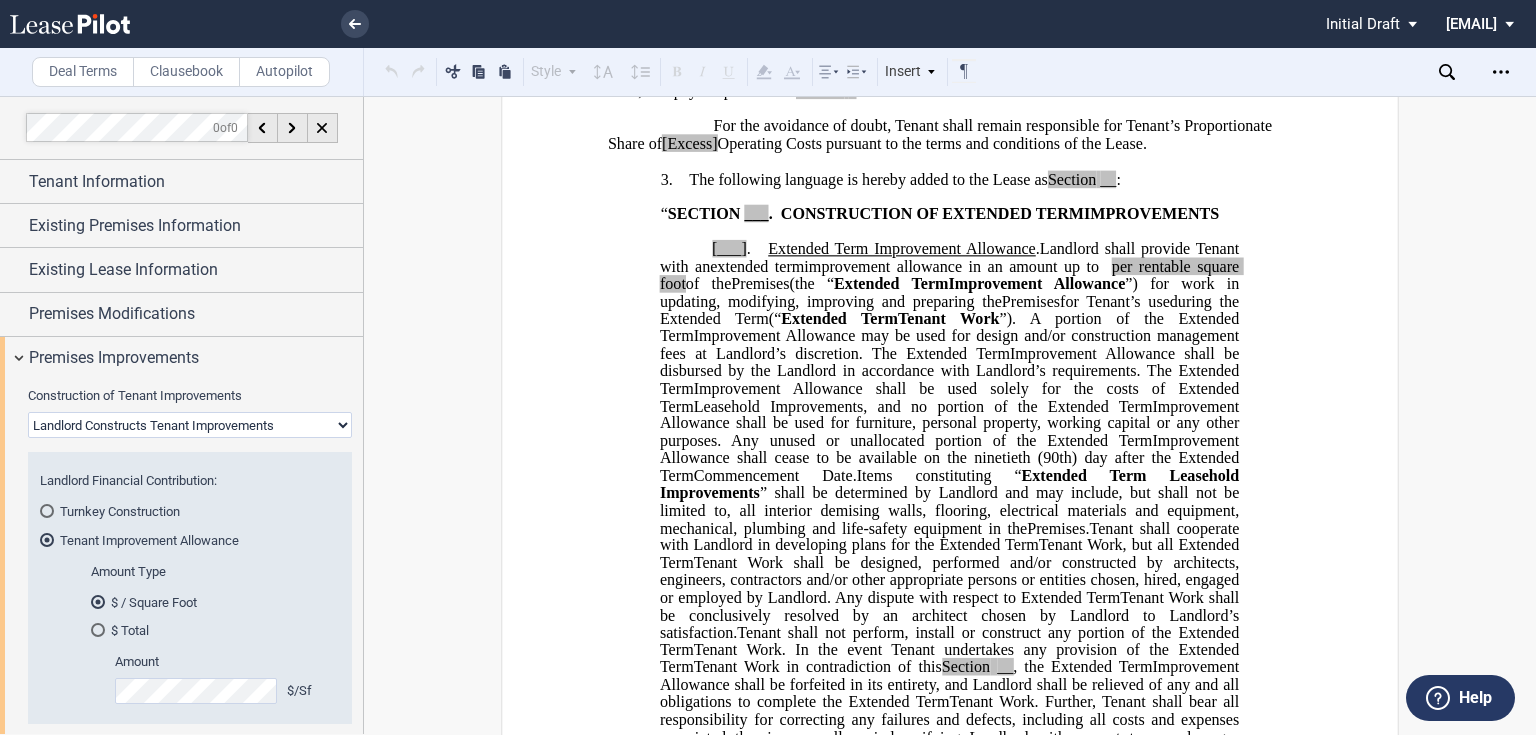 scroll, scrollTop: 1040, scrollLeft: 0, axis: vertical 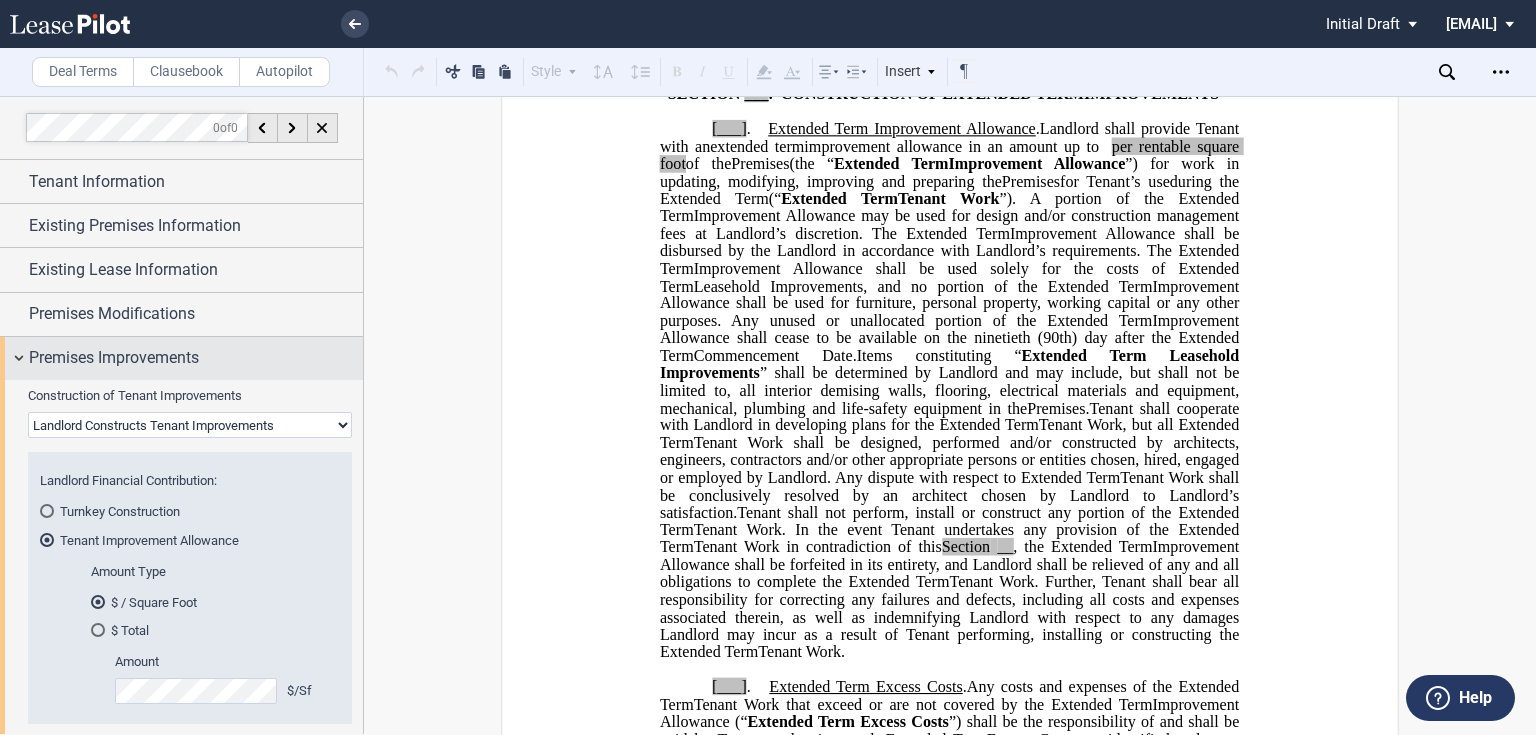 click on "Premises Improvements" at bounding box center [114, 358] 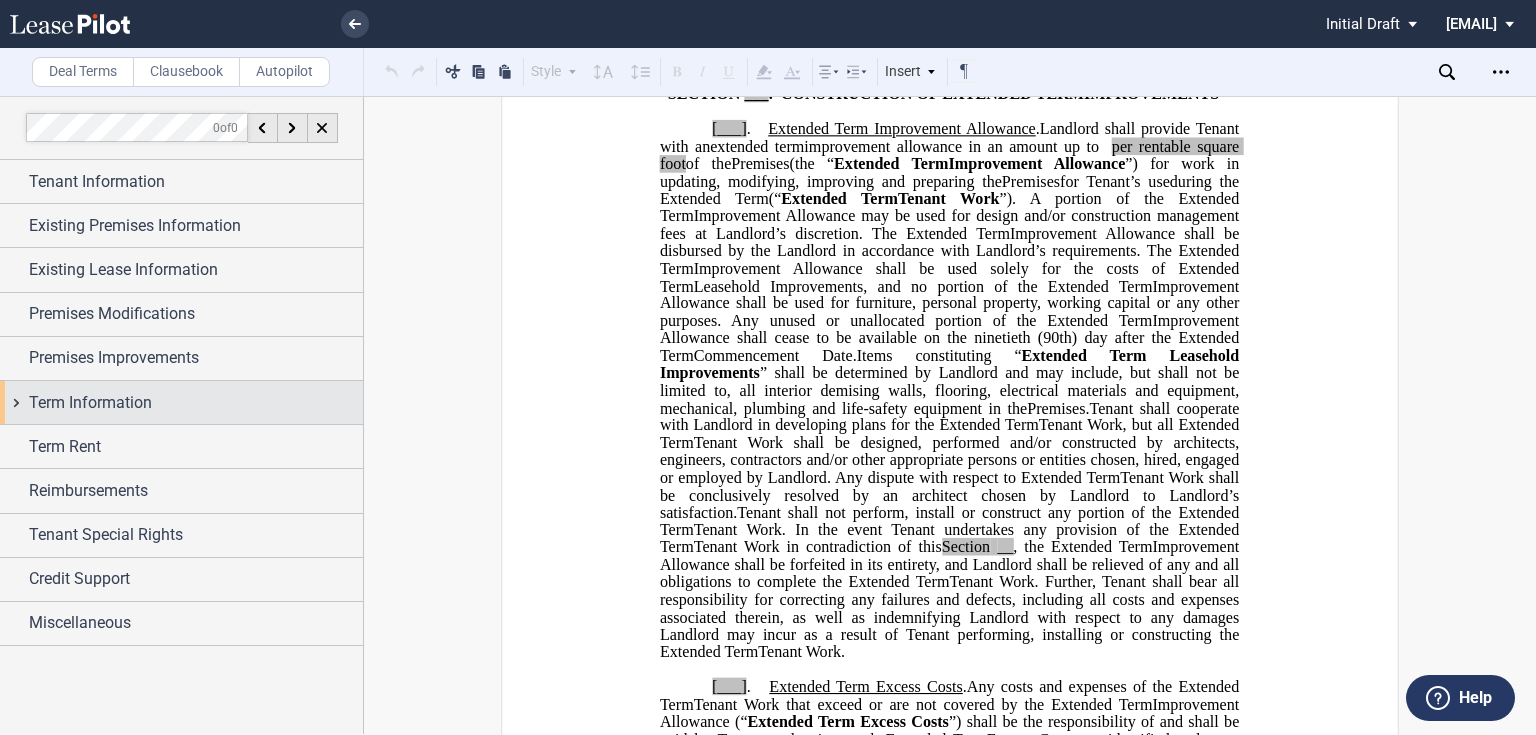 click on "Term Information" at bounding box center (196, 403) 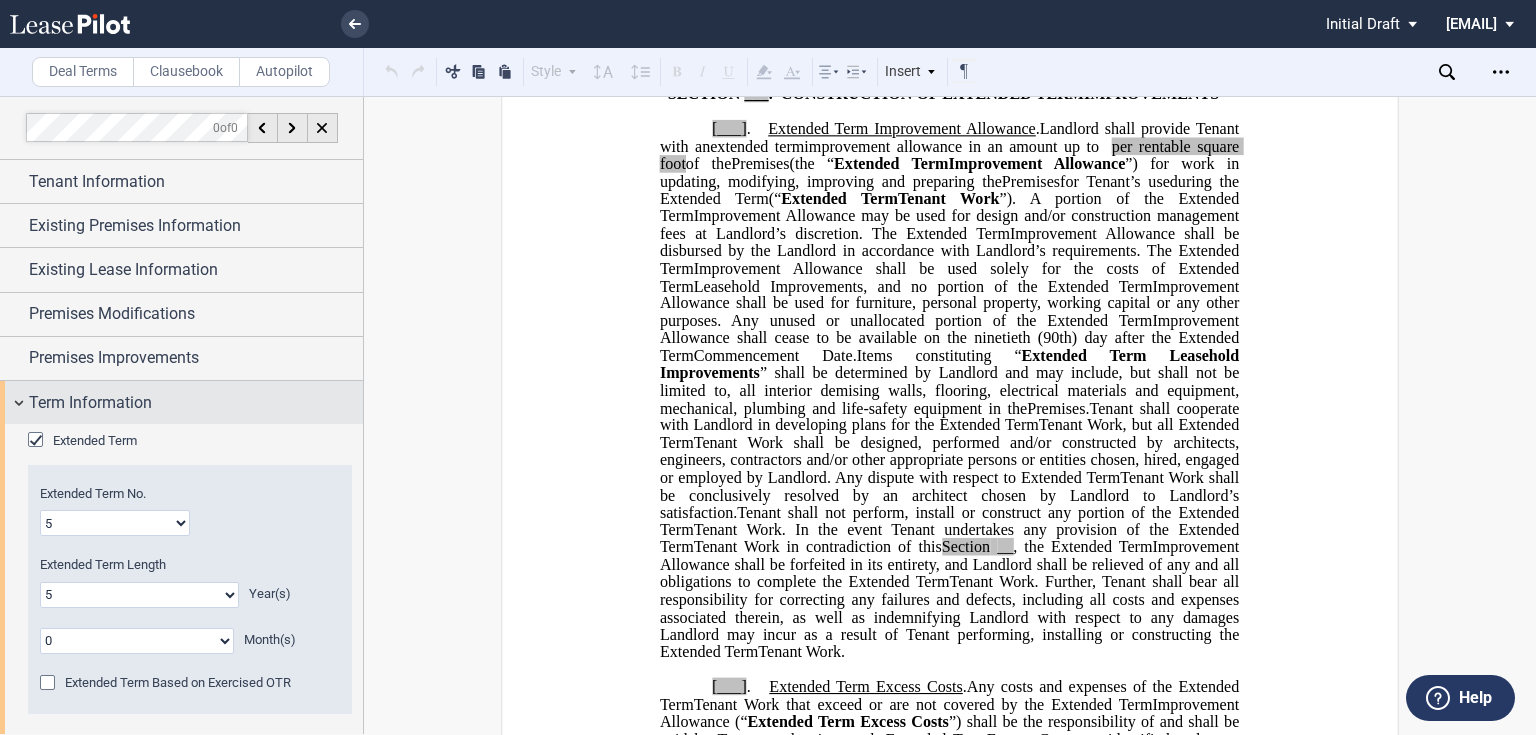 click on "Term Information" at bounding box center [90, 403] 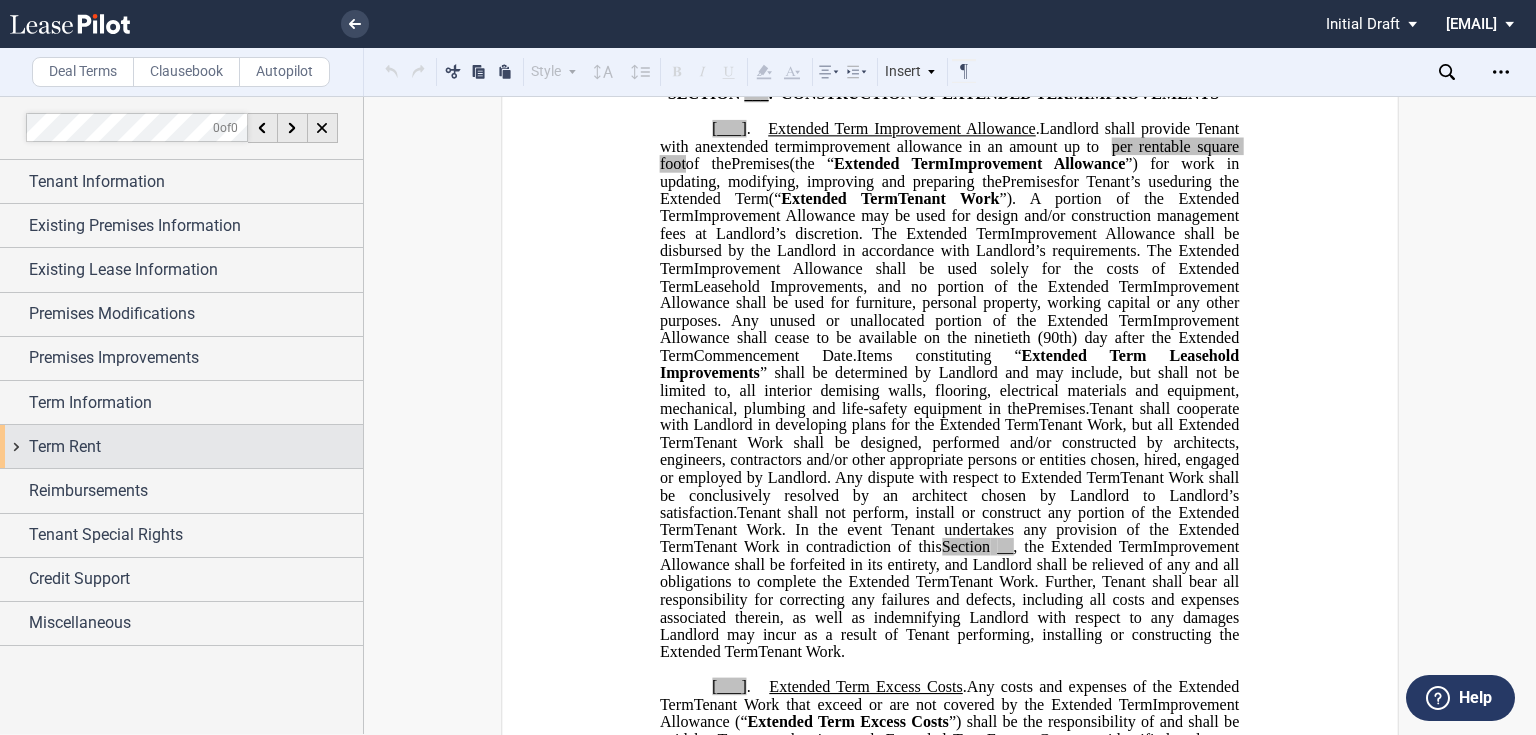 click on "Term Rent" at bounding box center (181, 446) 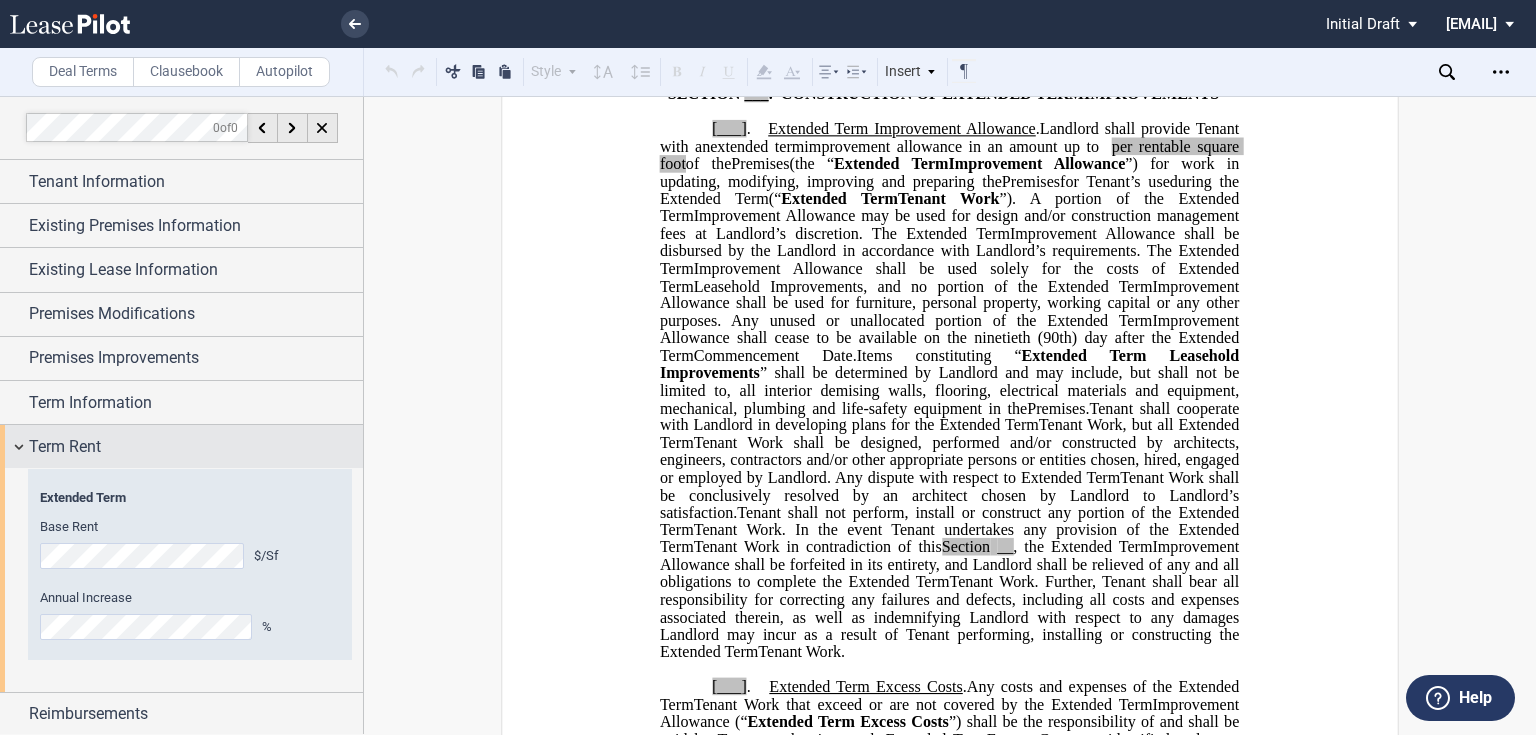 click on "Term Rent" at bounding box center [196, 447] 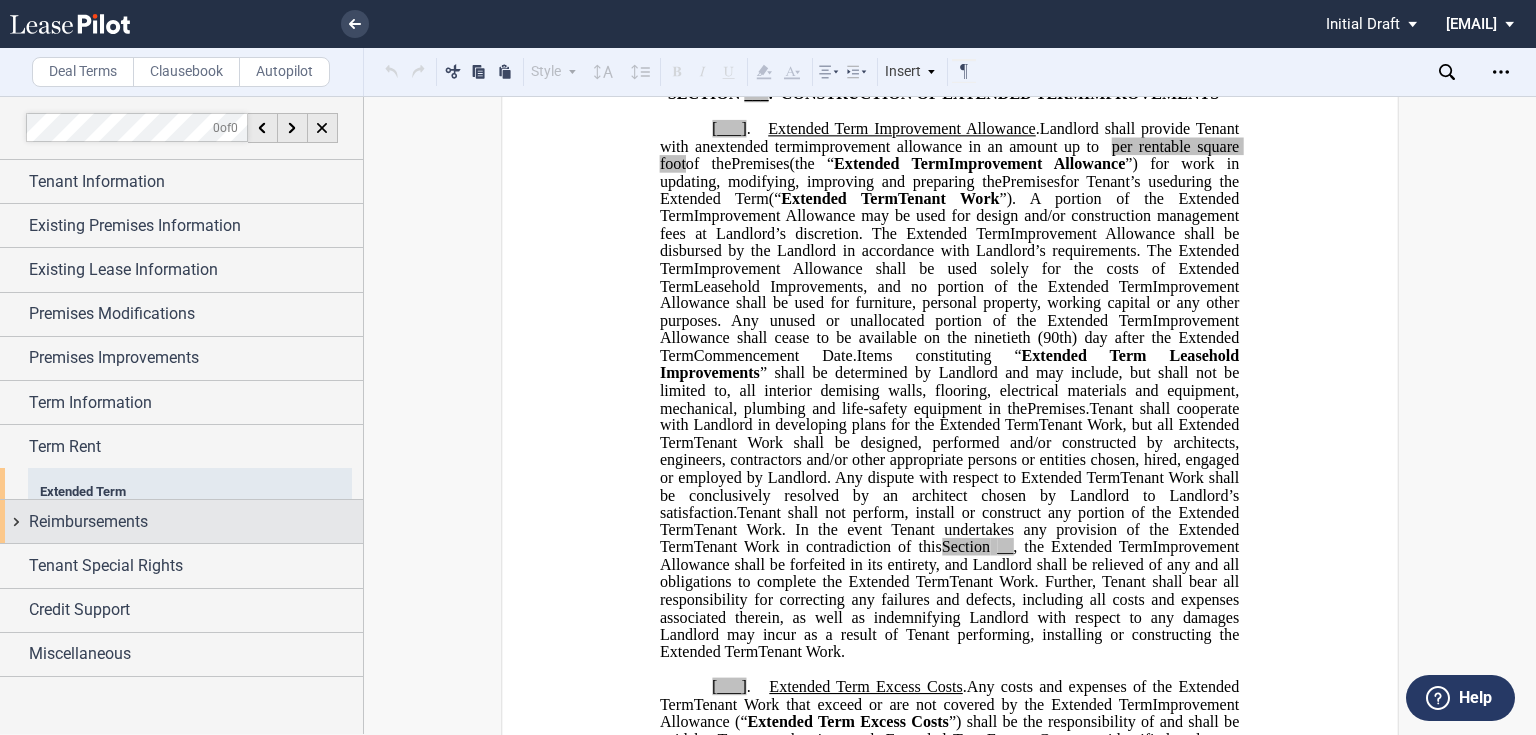 click on "Reimbursements" at bounding box center [88, 522] 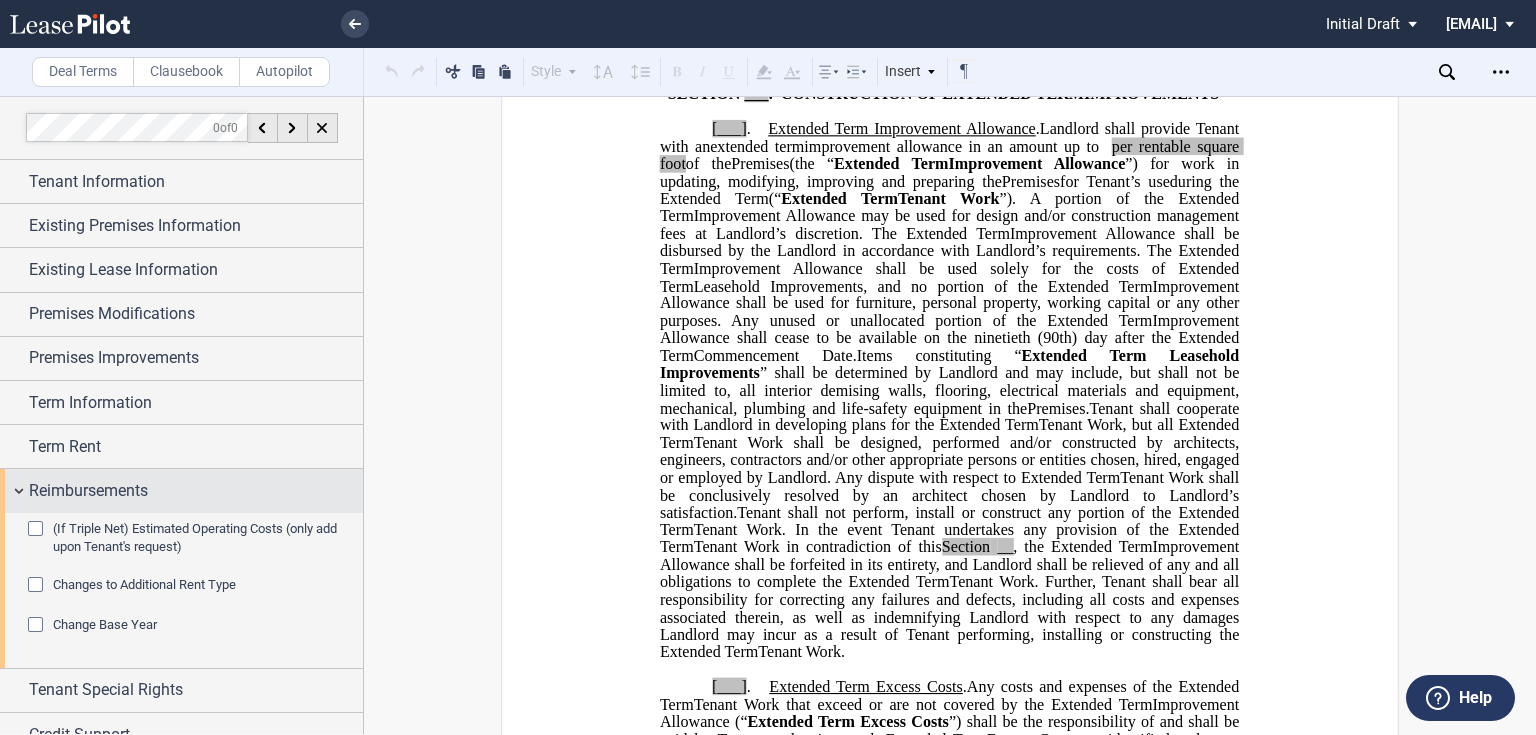 click on "Reimbursements" at bounding box center (88, 491) 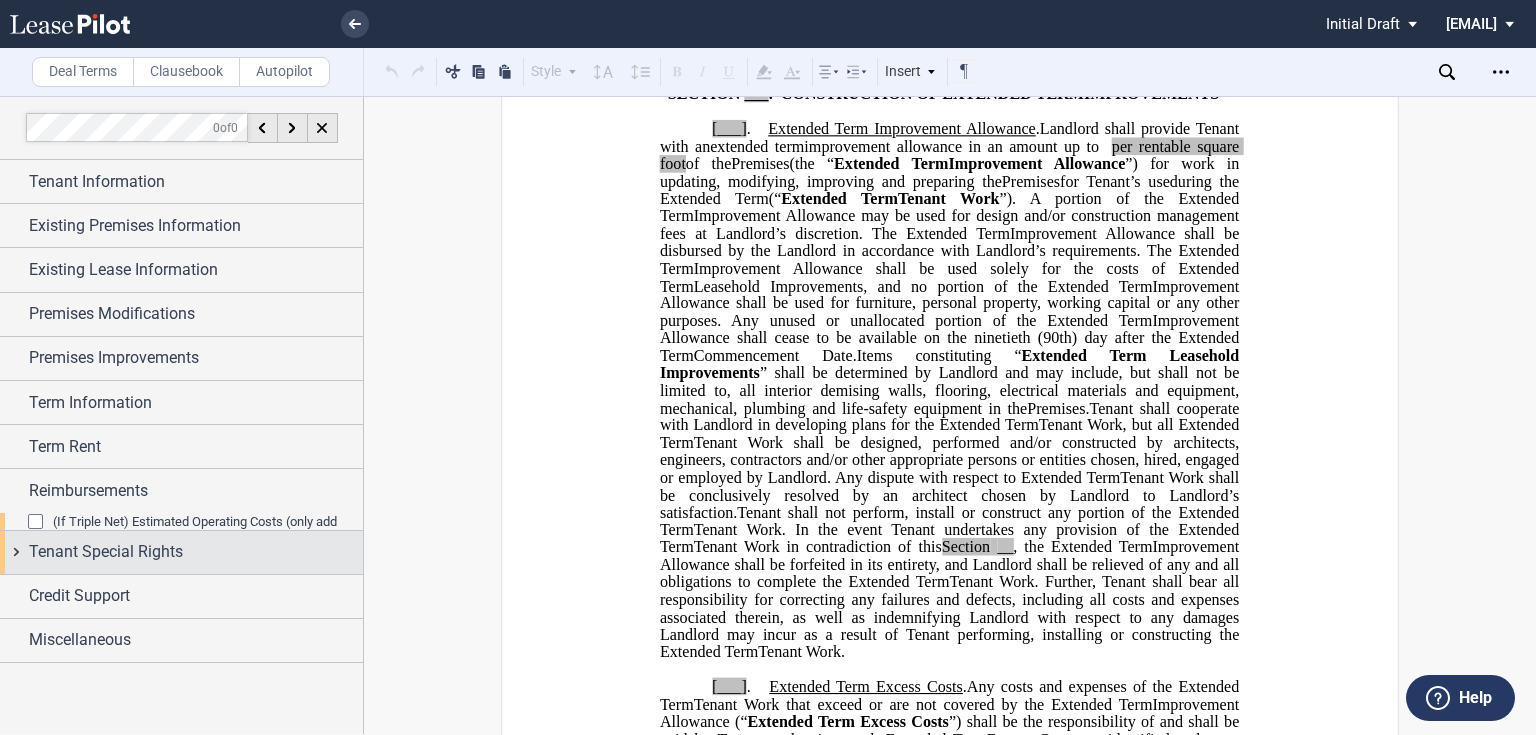 click on "Tenant Special Rights" at bounding box center (106, 552) 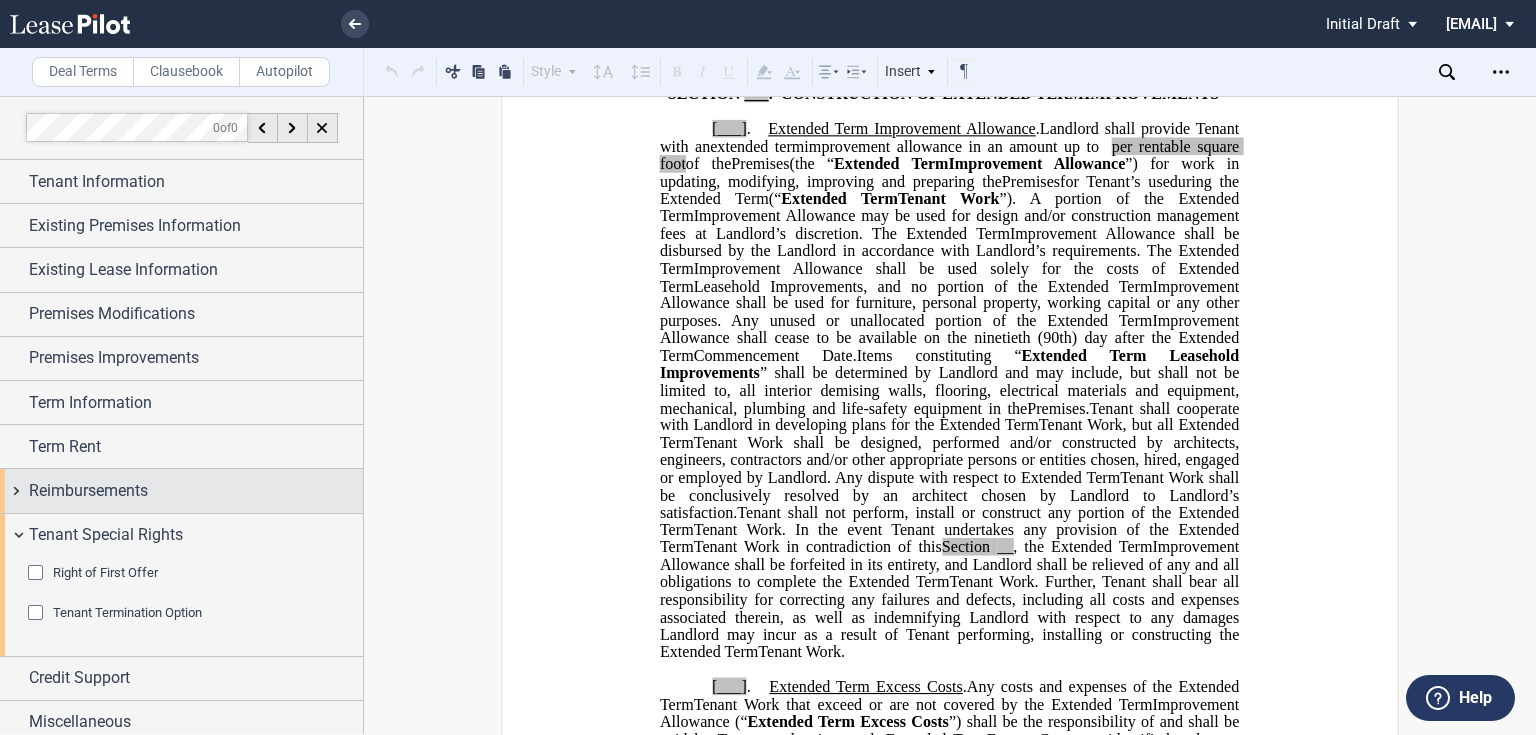 scroll, scrollTop: 8, scrollLeft: 0, axis: vertical 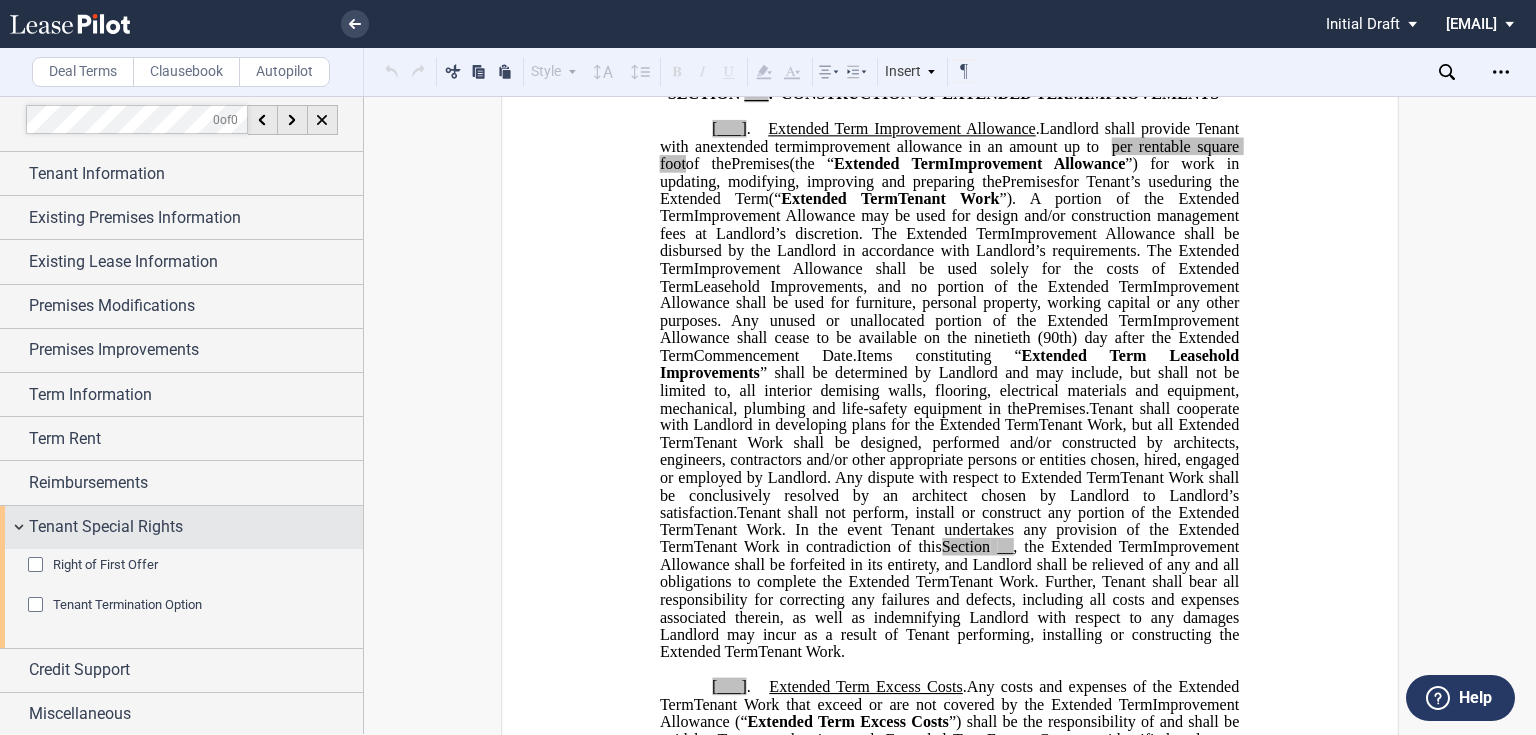 click on "Tenant Special Rights" at bounding box center [106, 527] 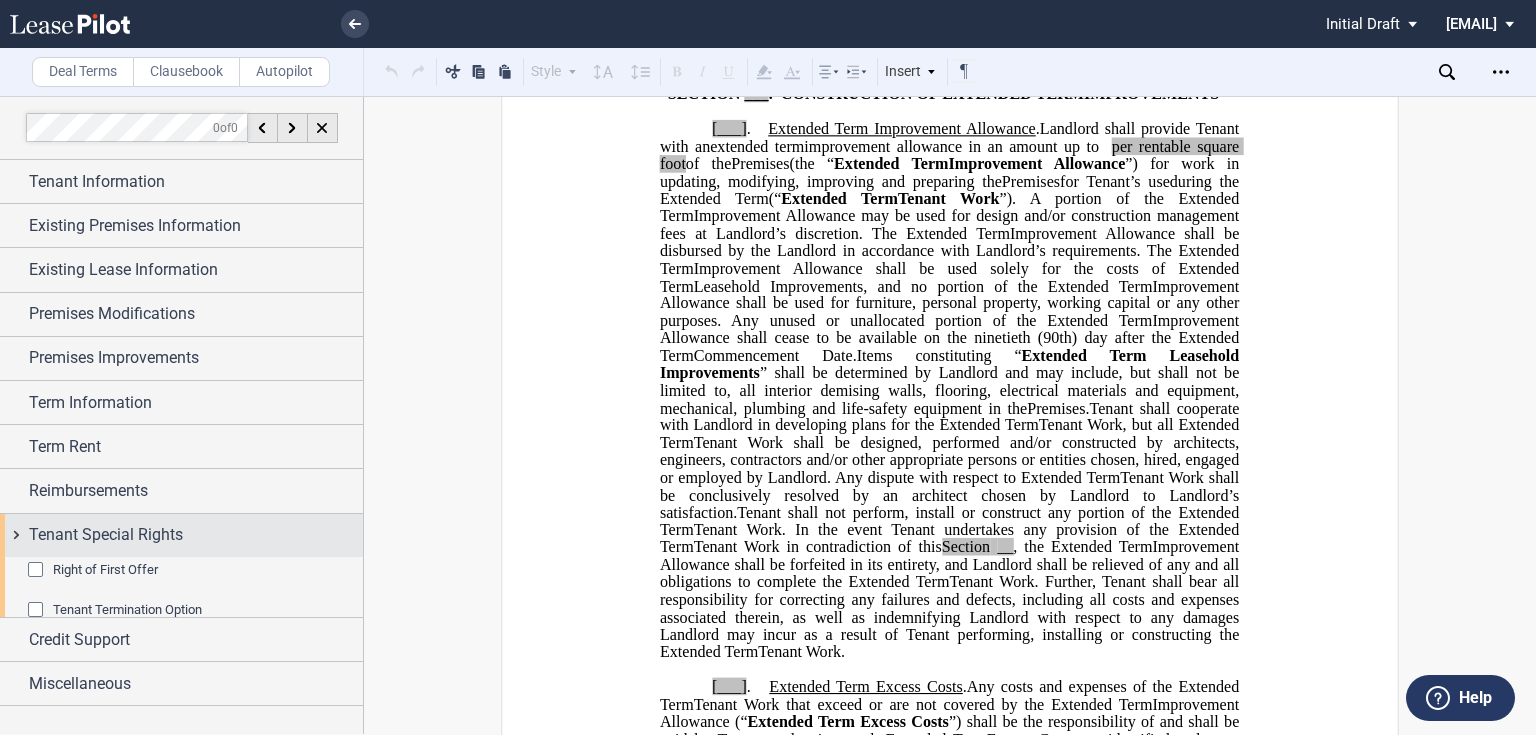 scroll, scrollTop: 0, scrollLeft: 0, axis: both 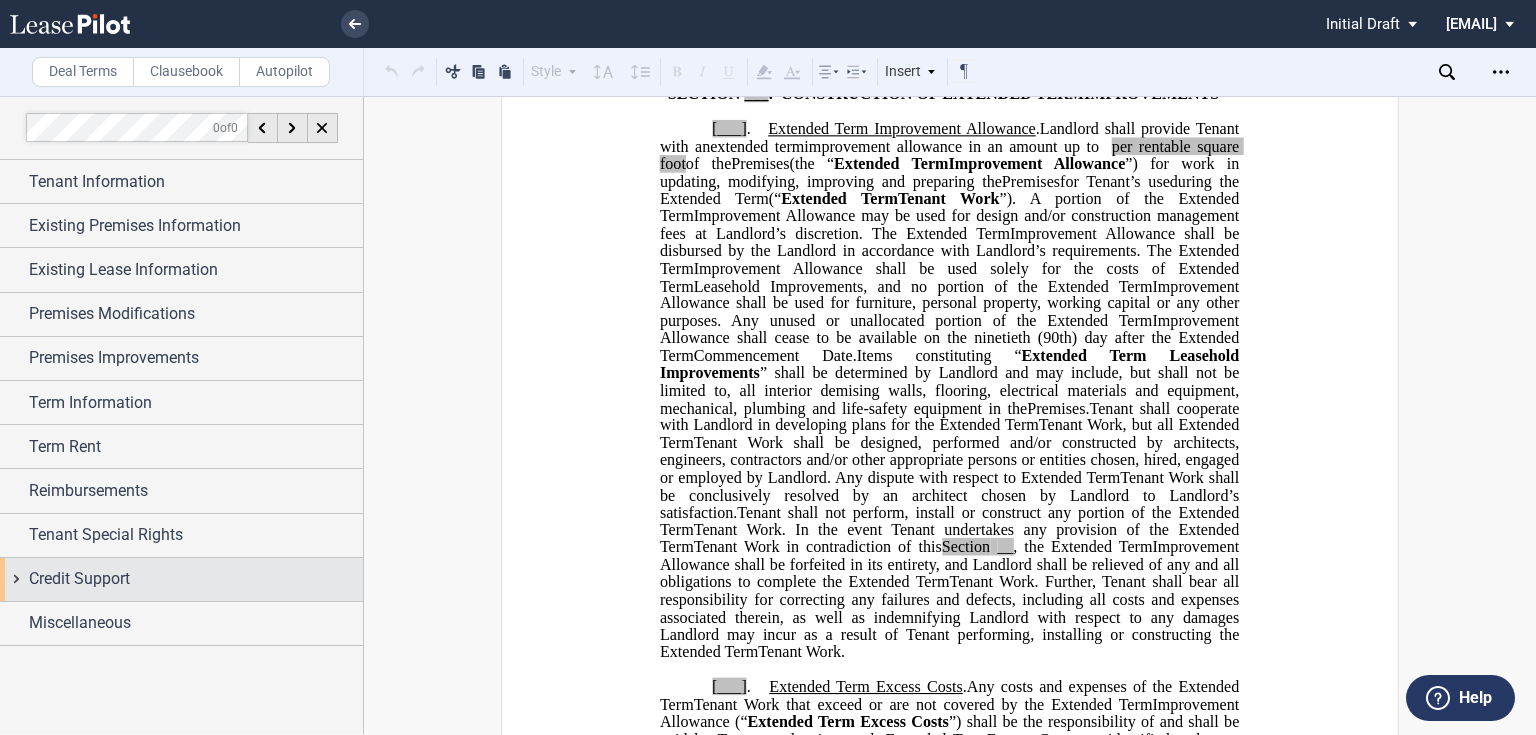 click on "Credit Support" at bounding box center (196, 579) 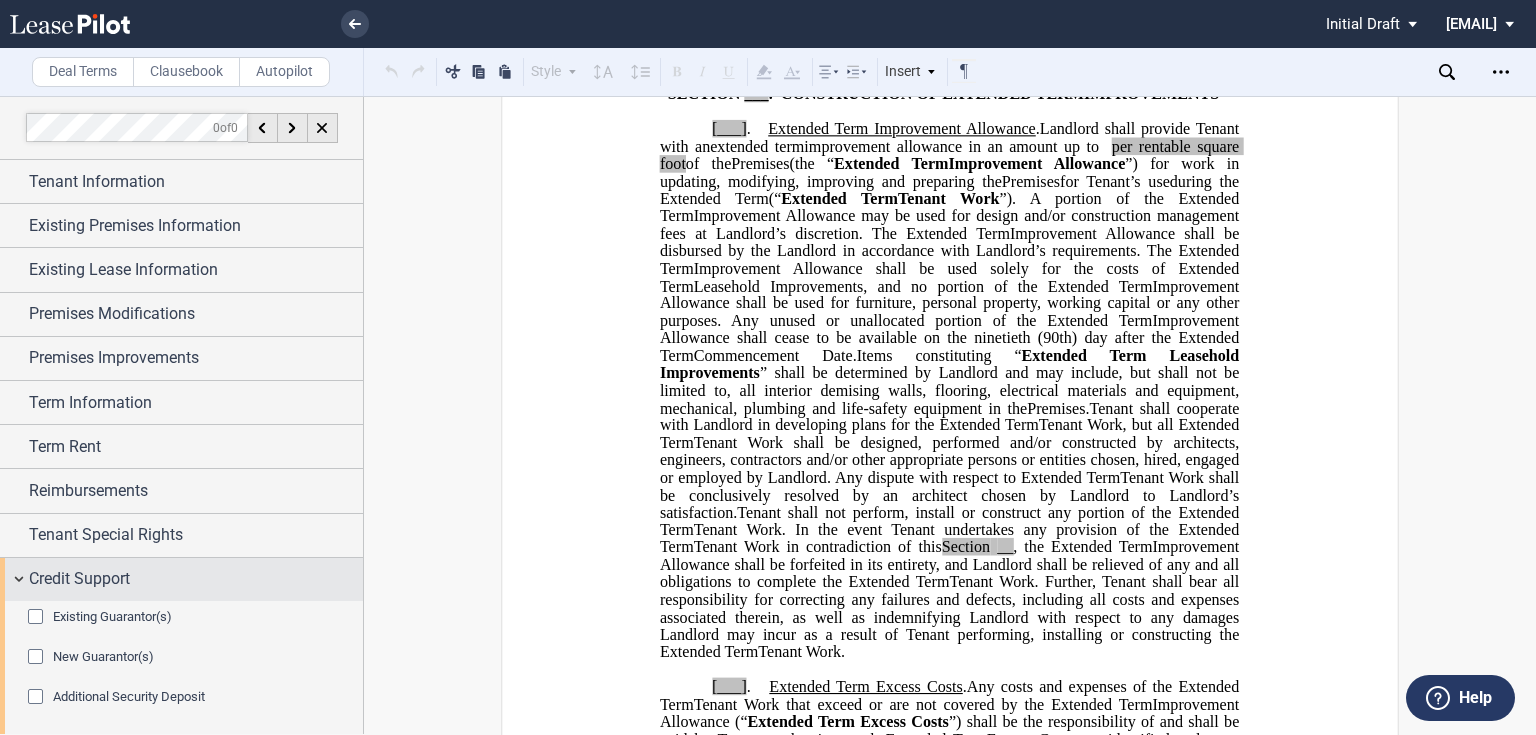 click on "Credit Support" at bounding box center [196, 579] 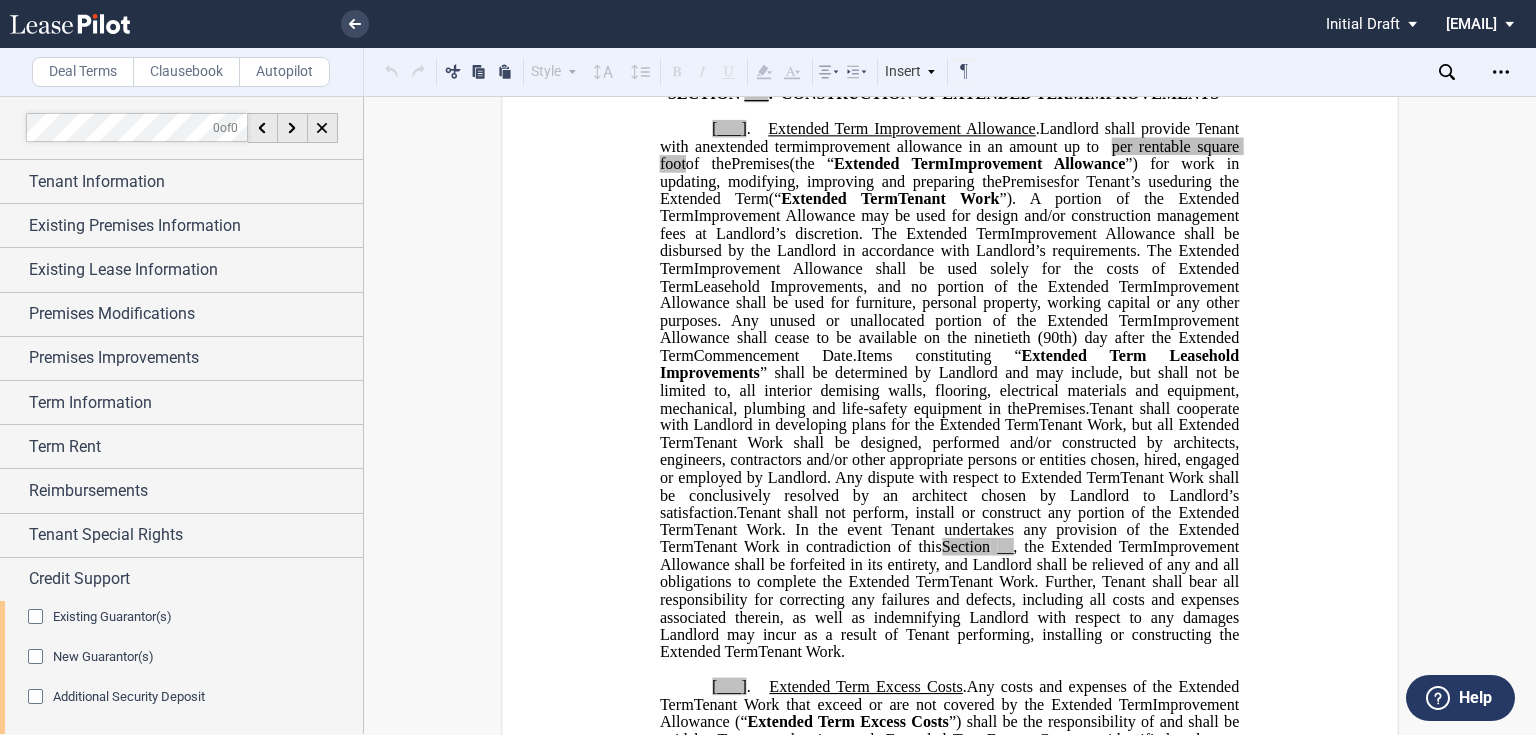scroll, scrollTop: 48, scrollLeft: 0, axis: vertical 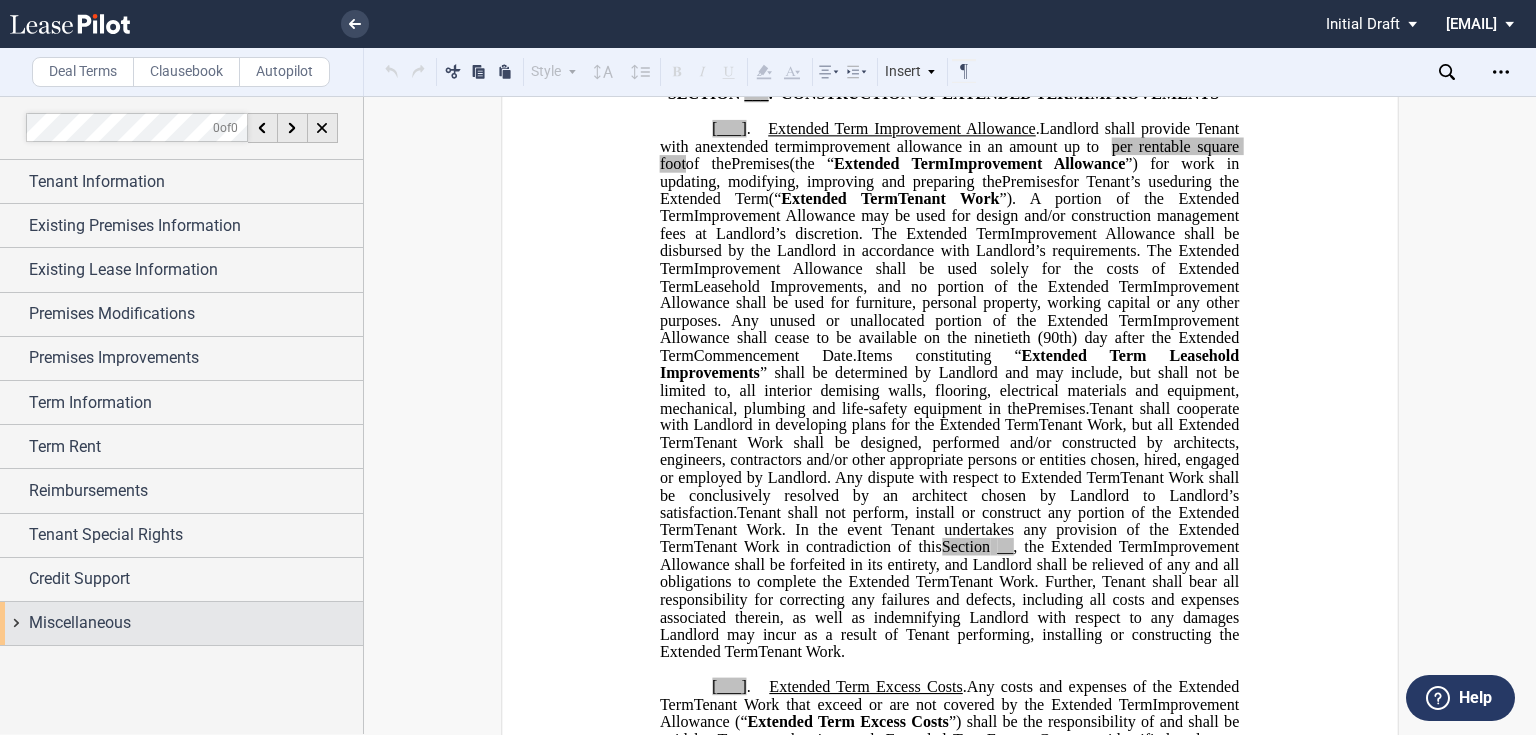 click on "Miscellaneous" at bounding box center [80, 623] 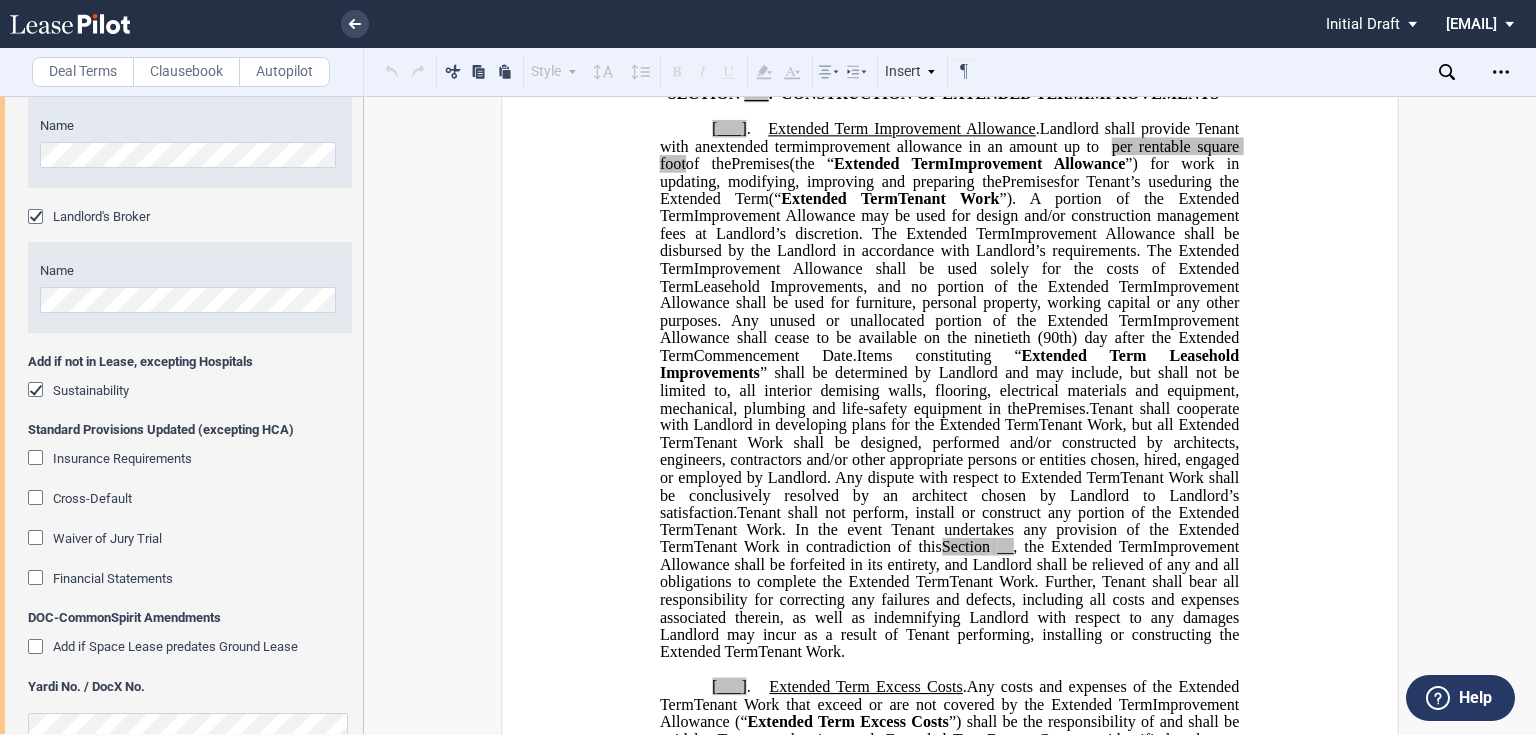 scroll, scrollTop: 720, scrollLeft: 0, axis: vertical 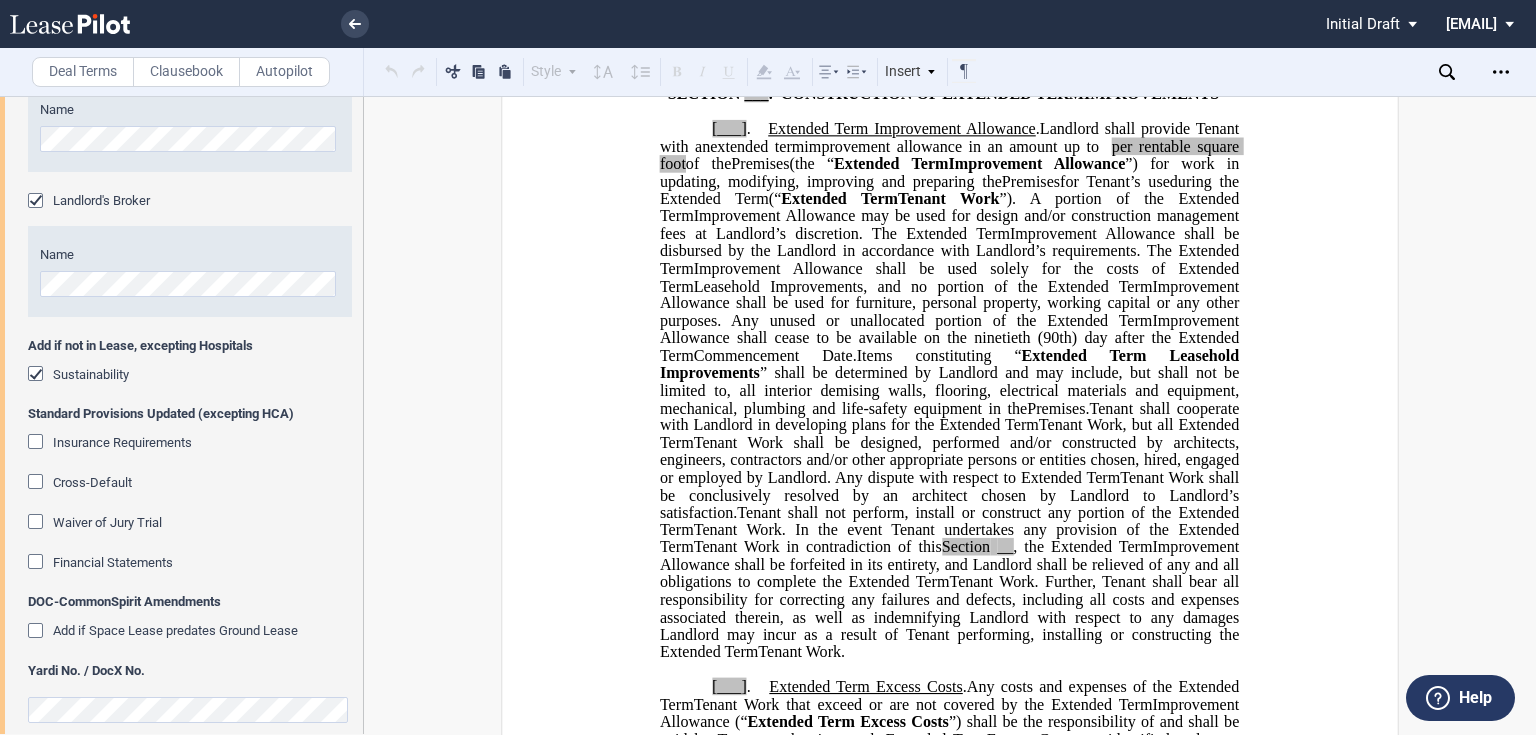click 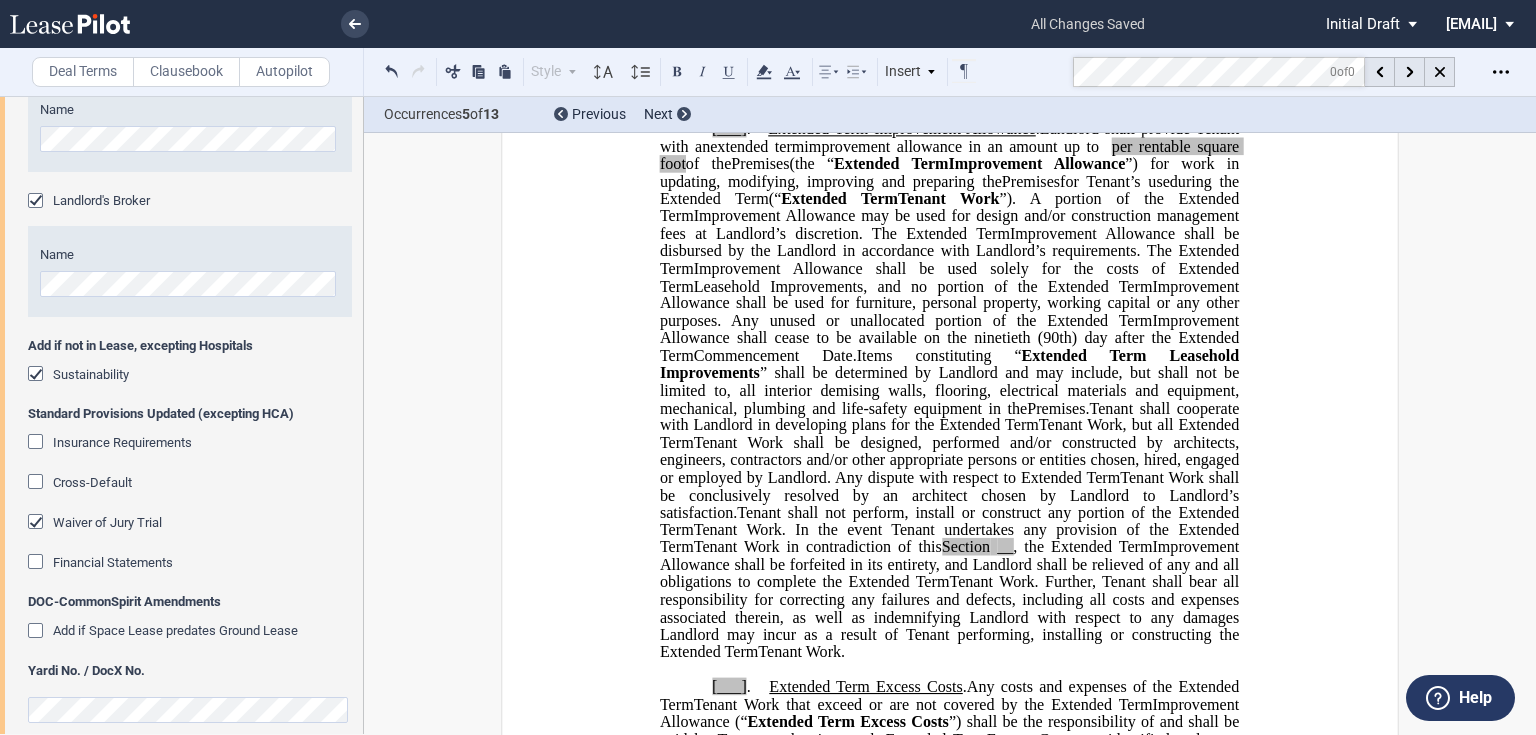 click 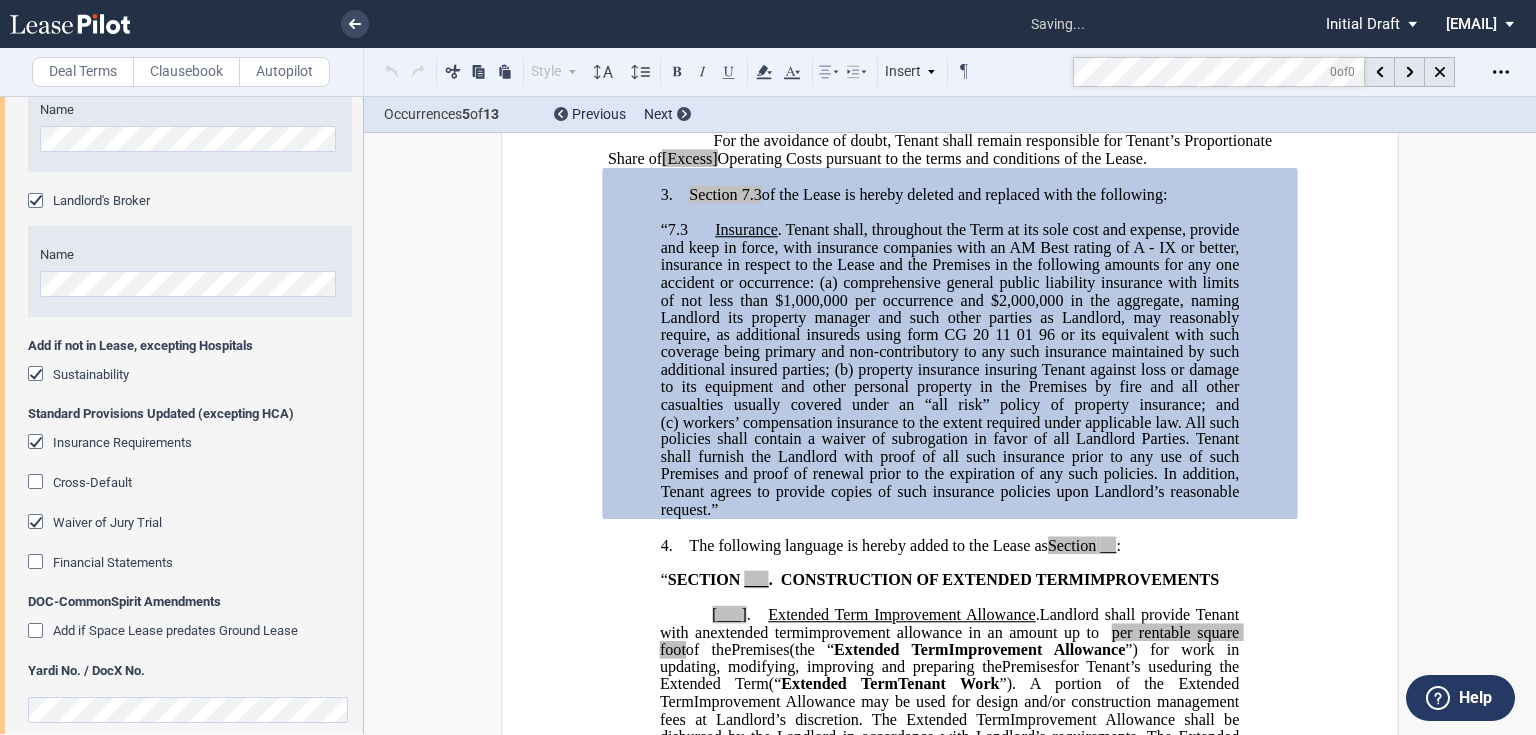 scroll, scrollTop: 880, scrollLeft: 0, axis: vertical 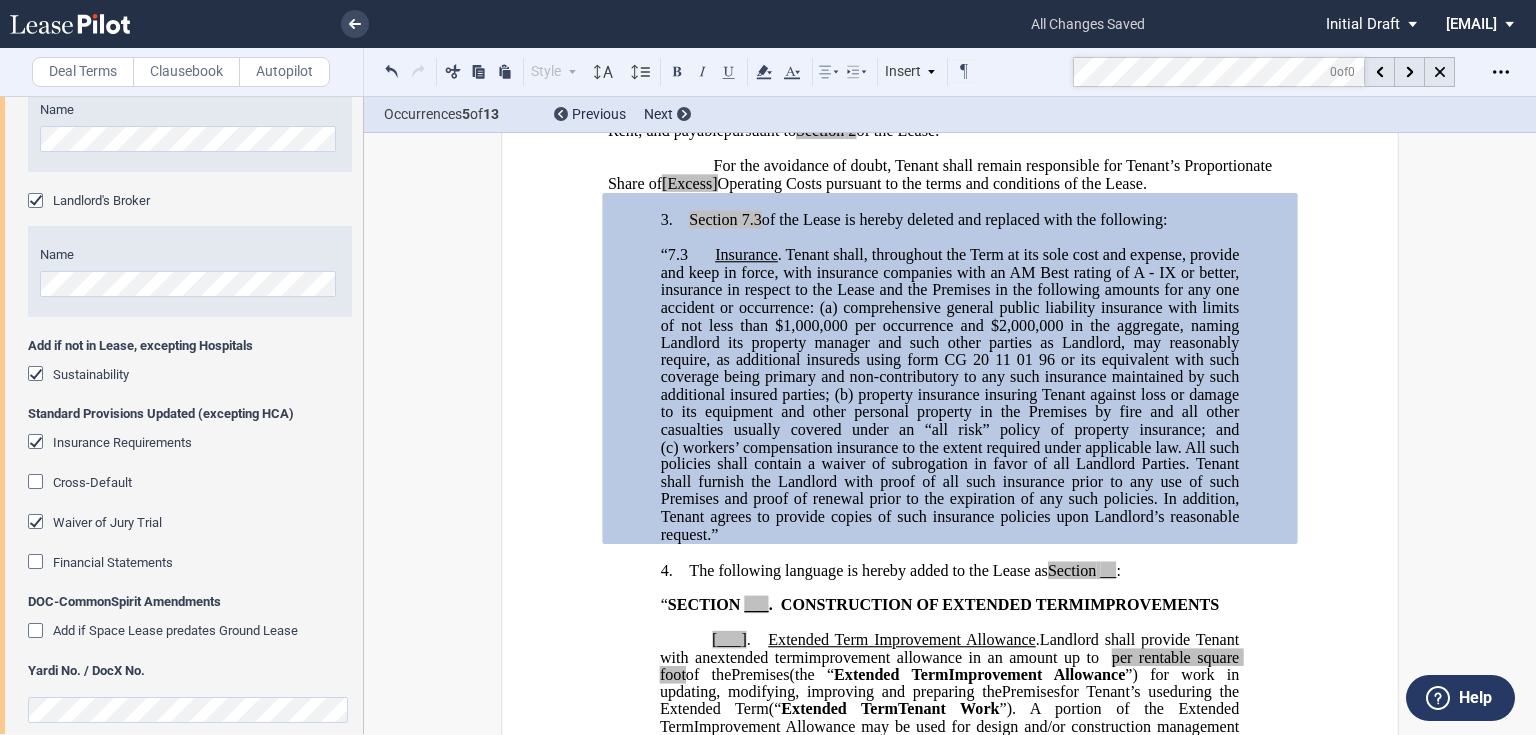 click on "7.3" 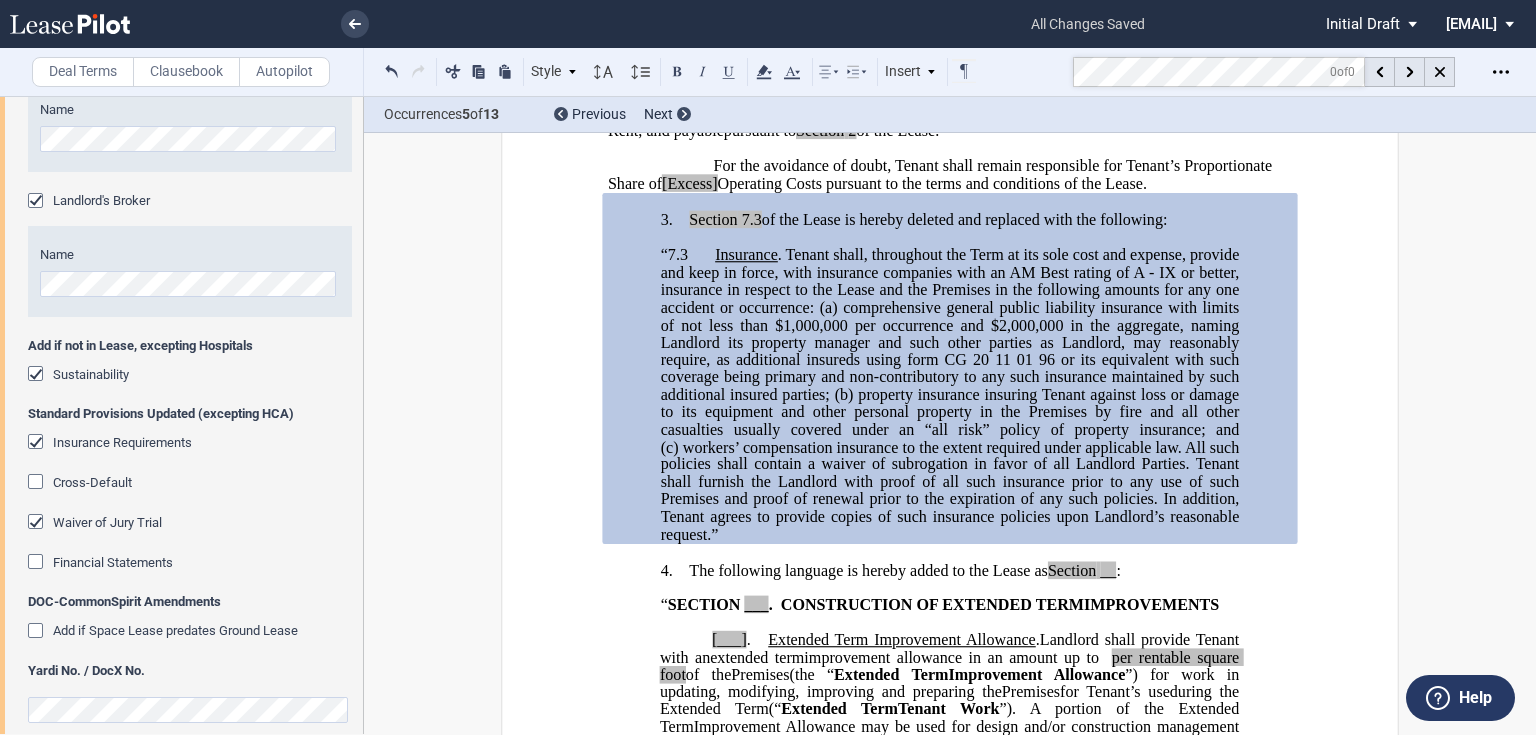 click on "7.3" 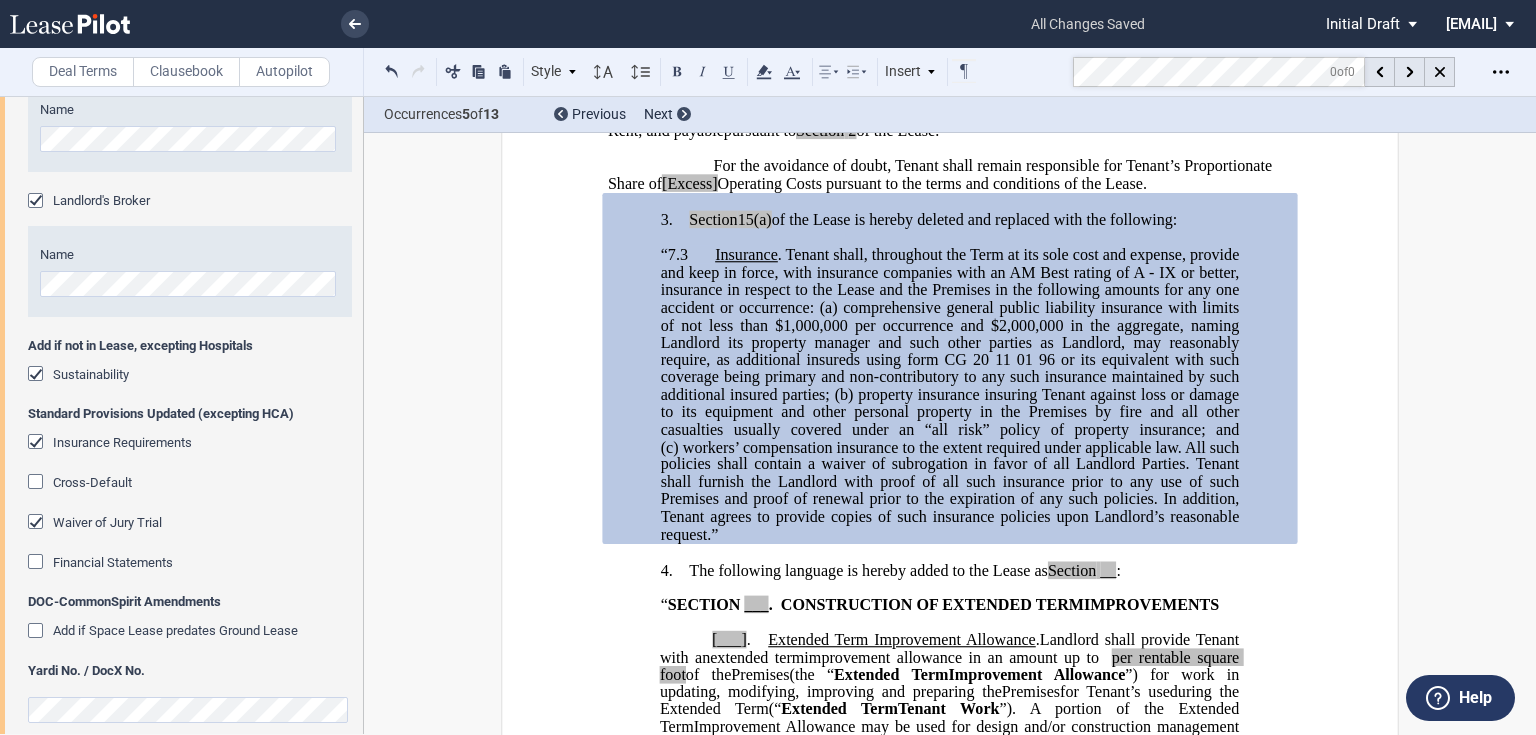 click 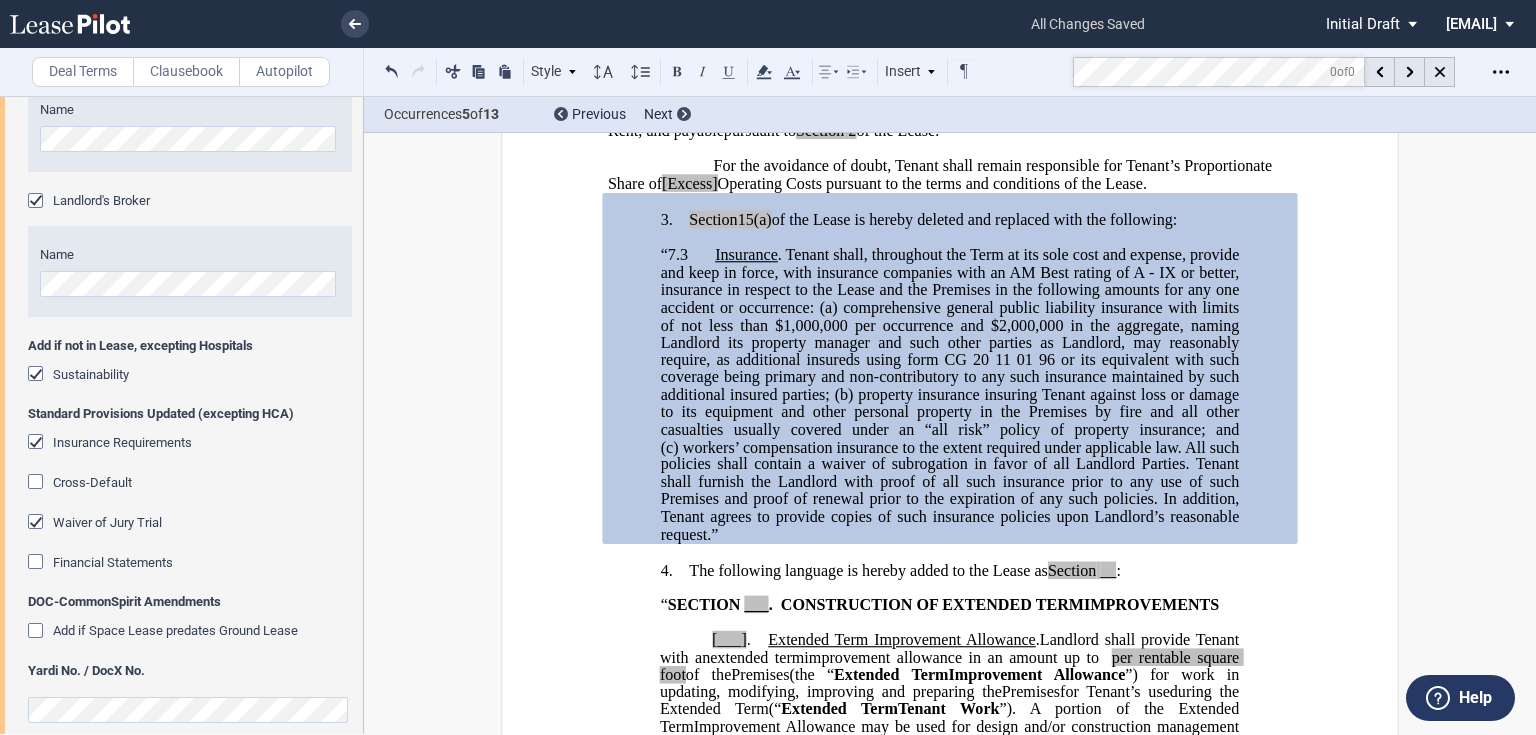 click on "“7.3" 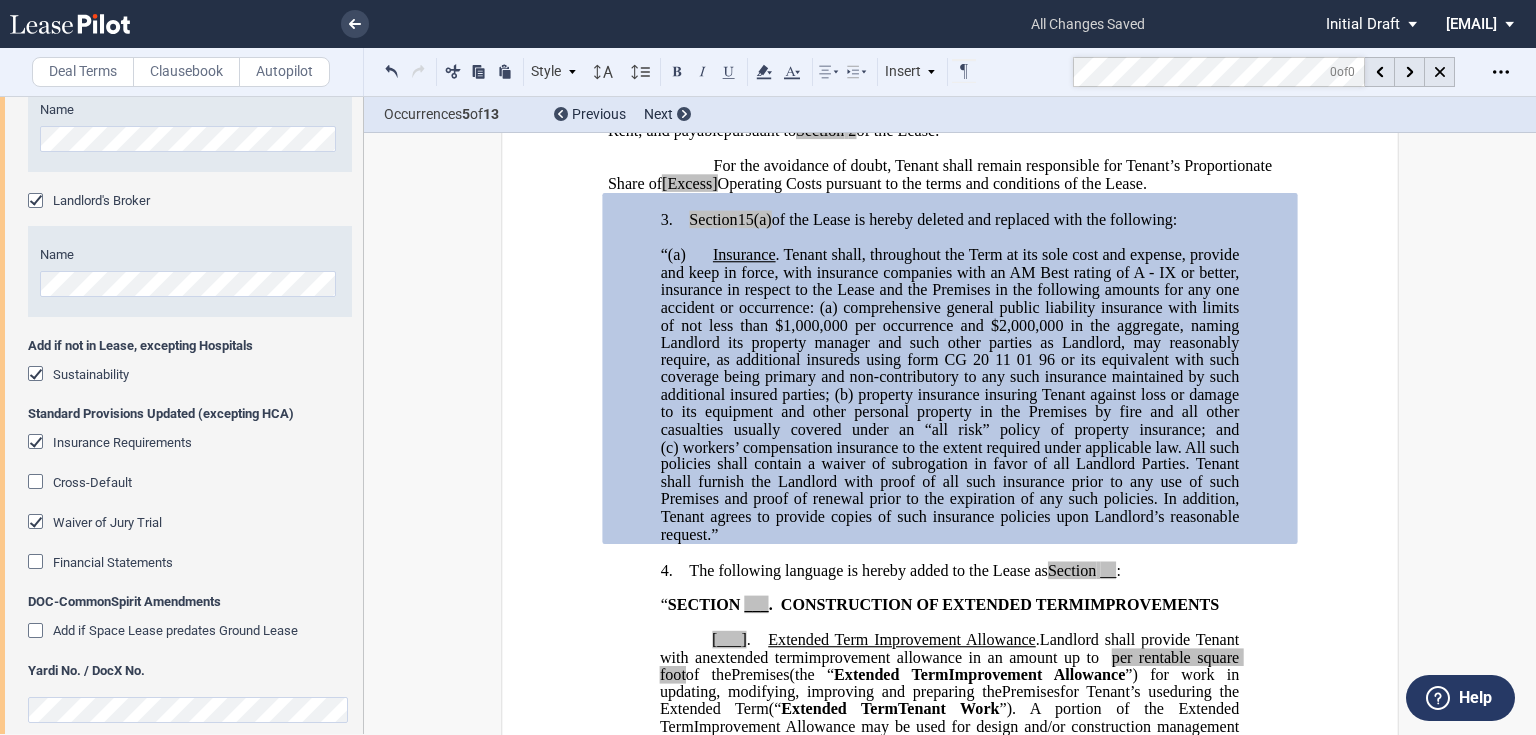 click 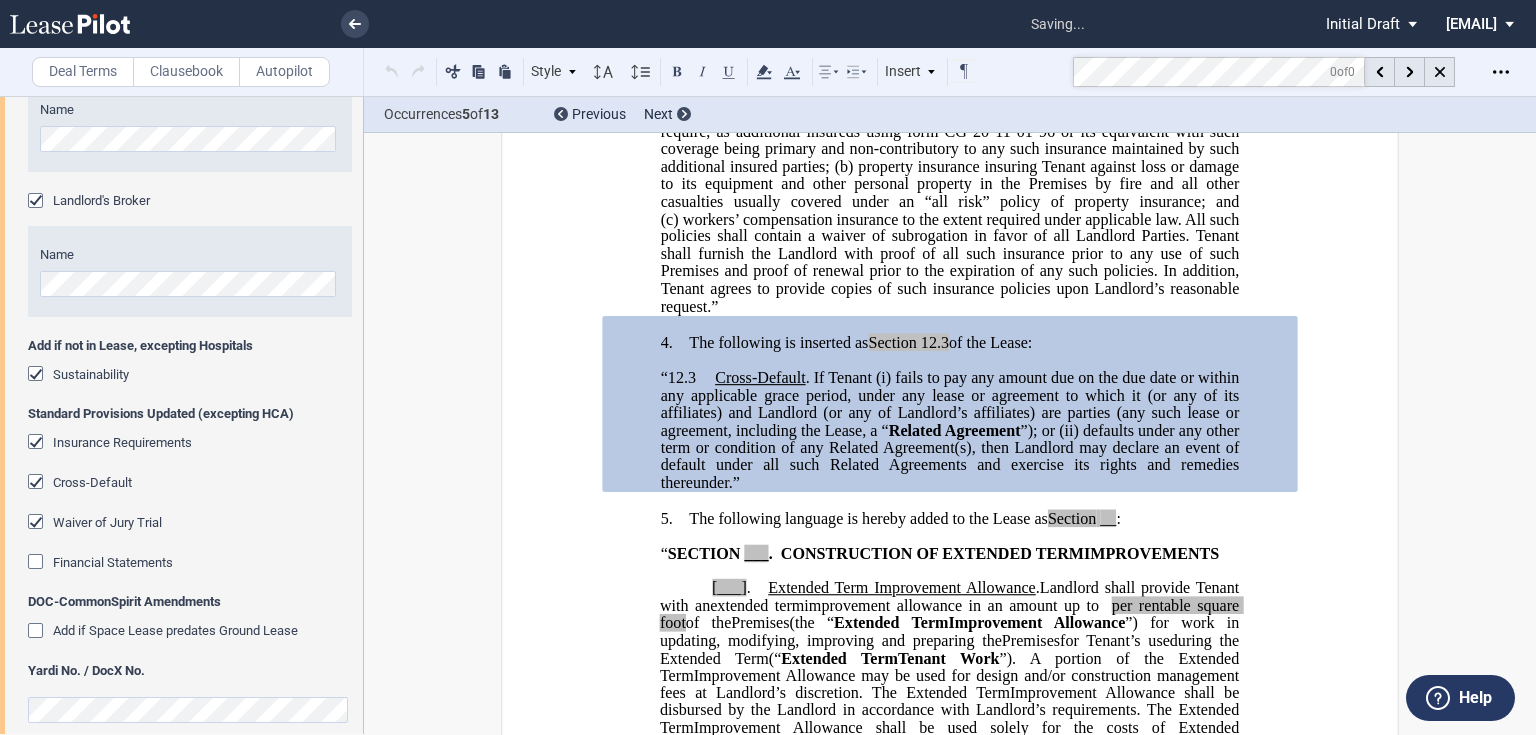 scroll, scrollTop: 1120, scrollLeft: 0, axis: vertical 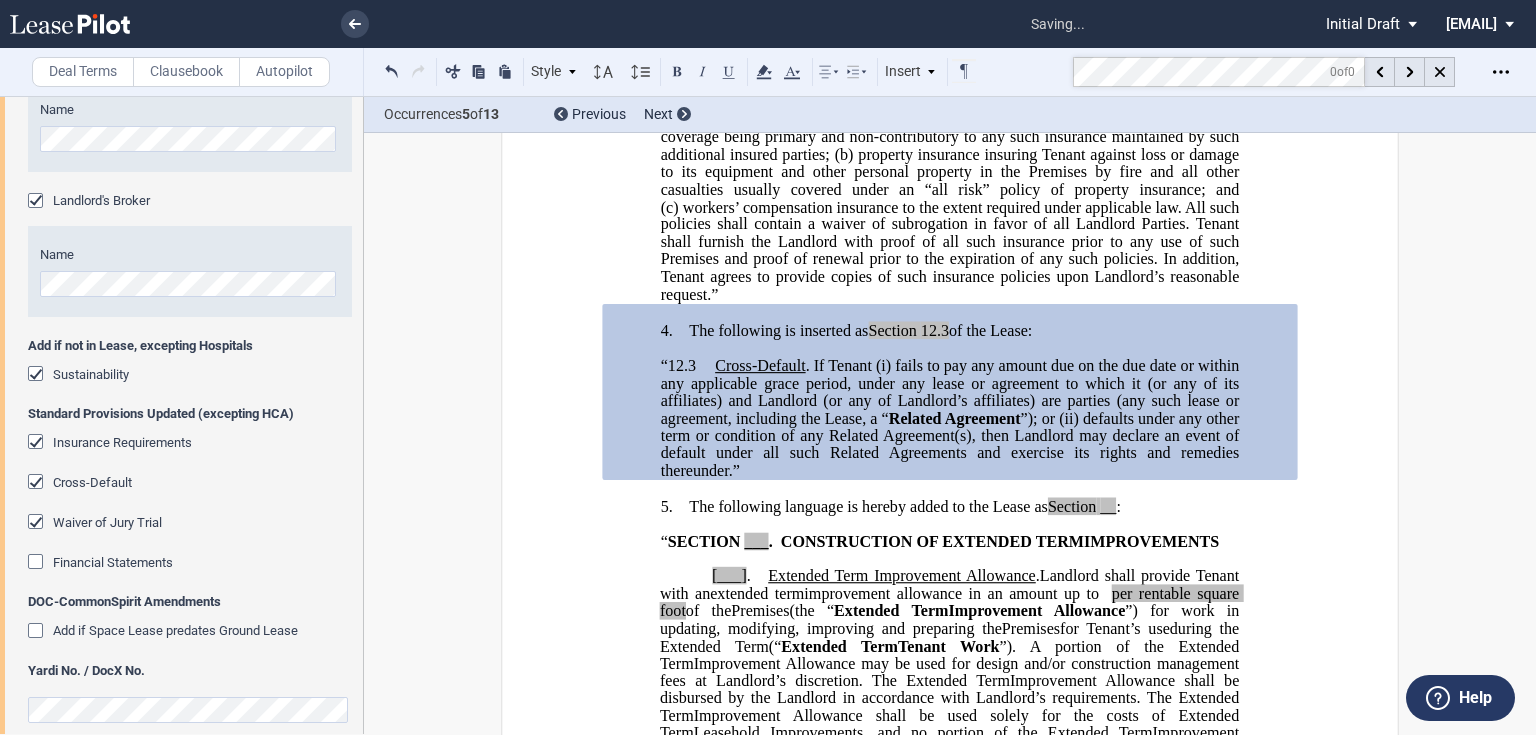 click on "12.3" 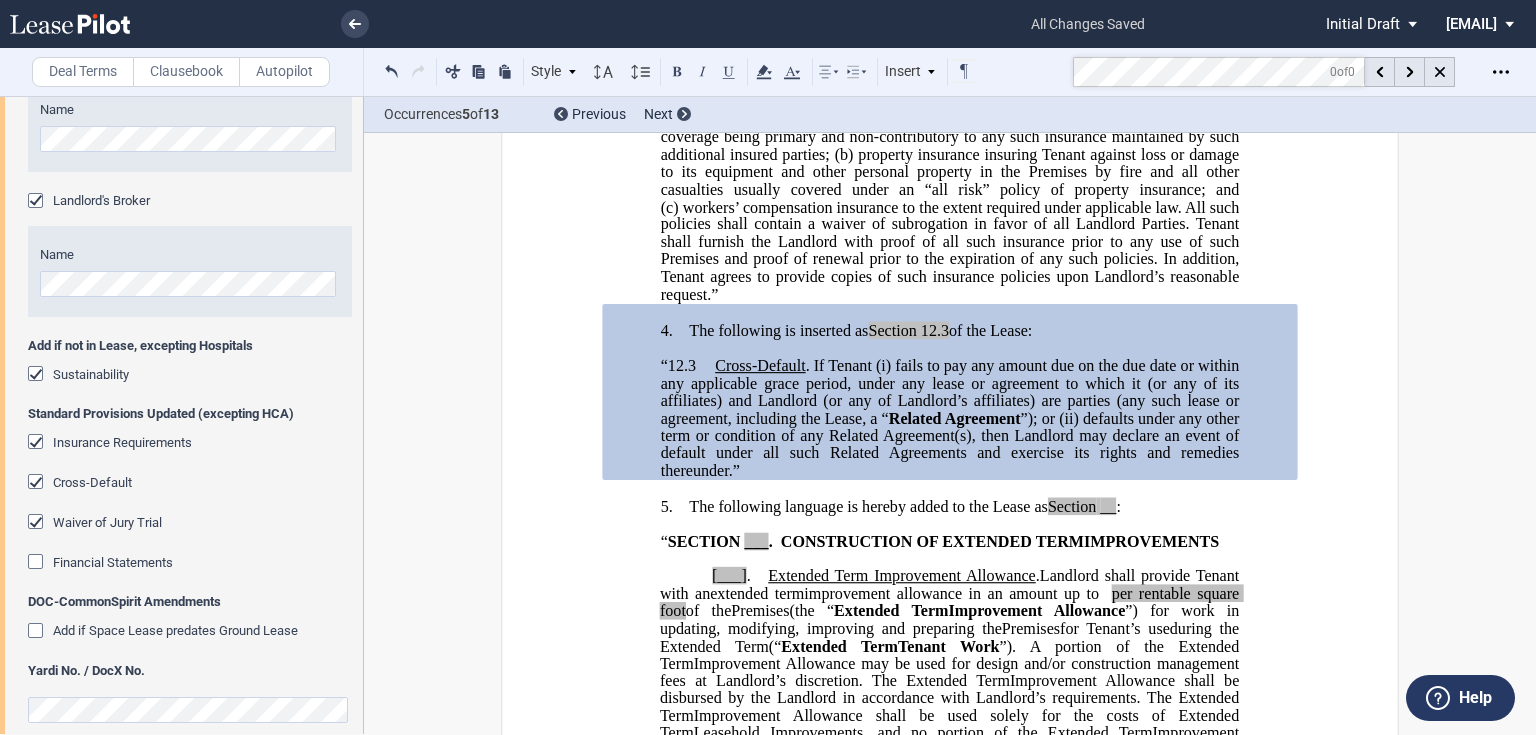 type 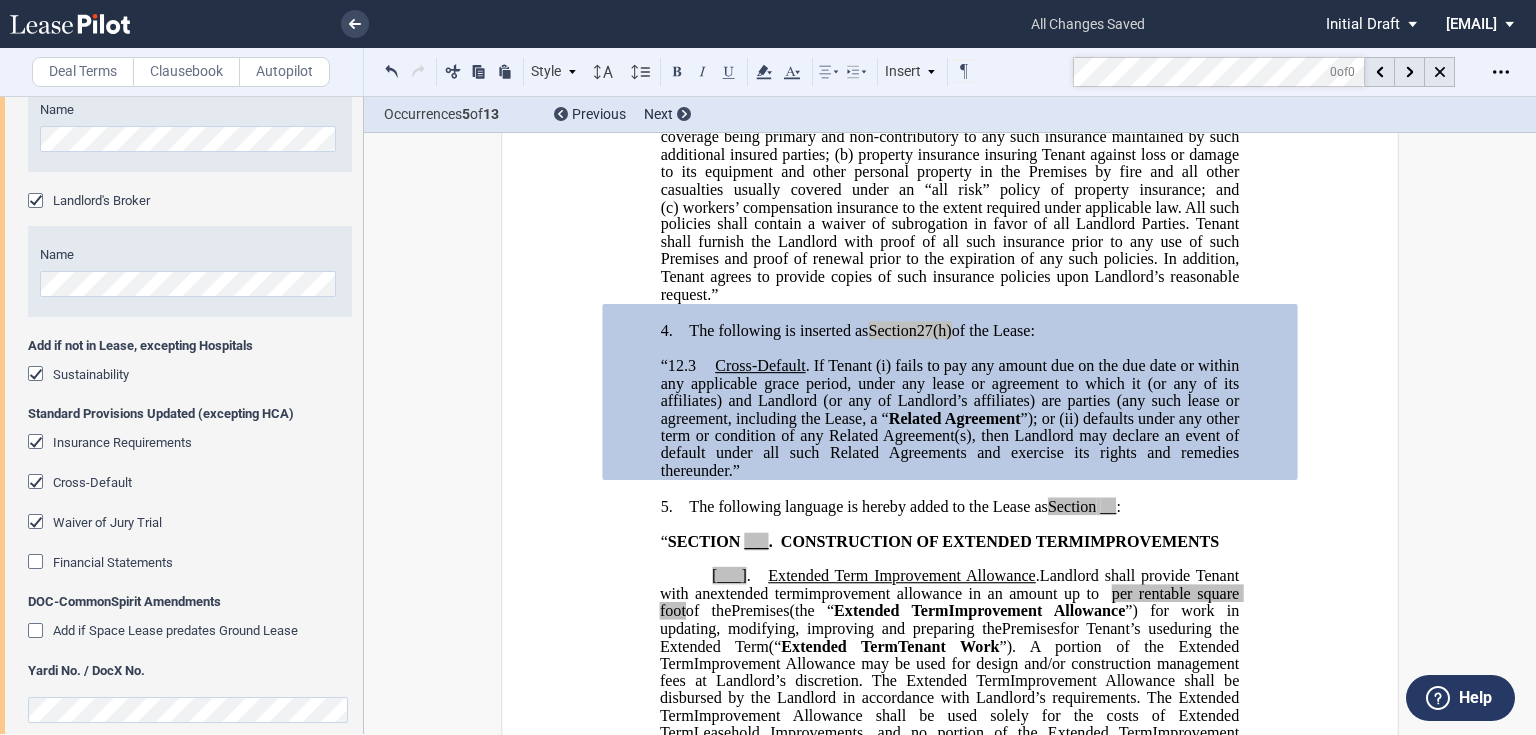 click on "“12.3" 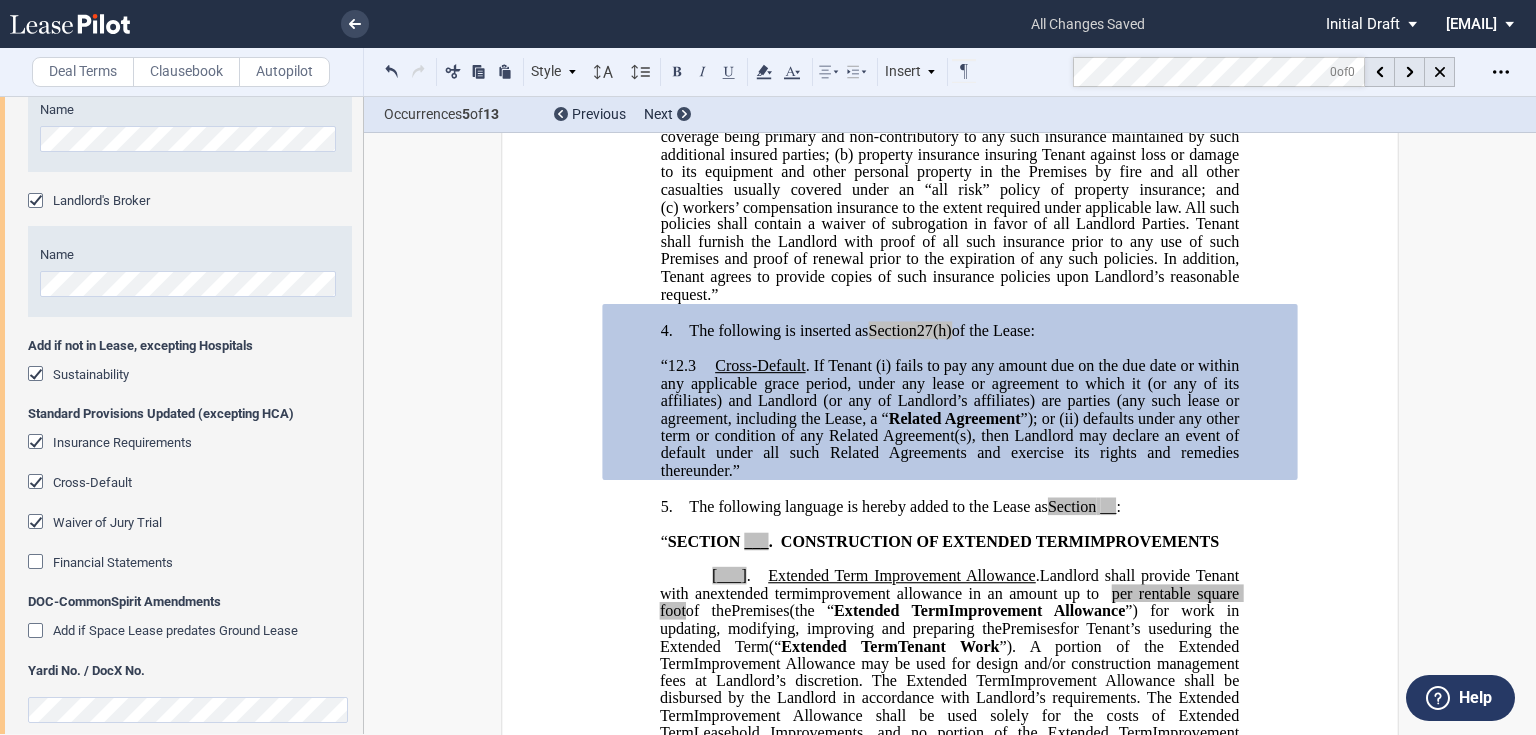 type 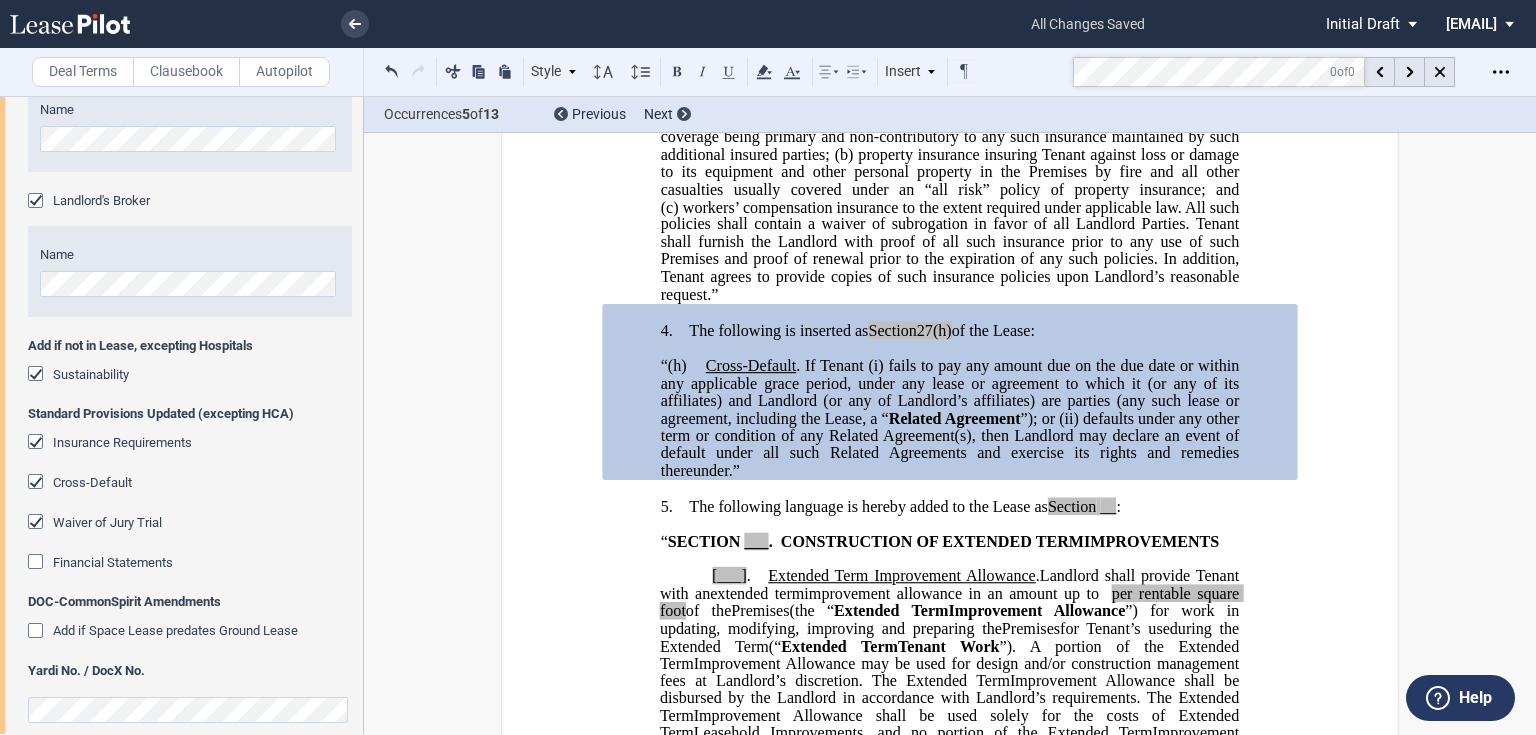 click 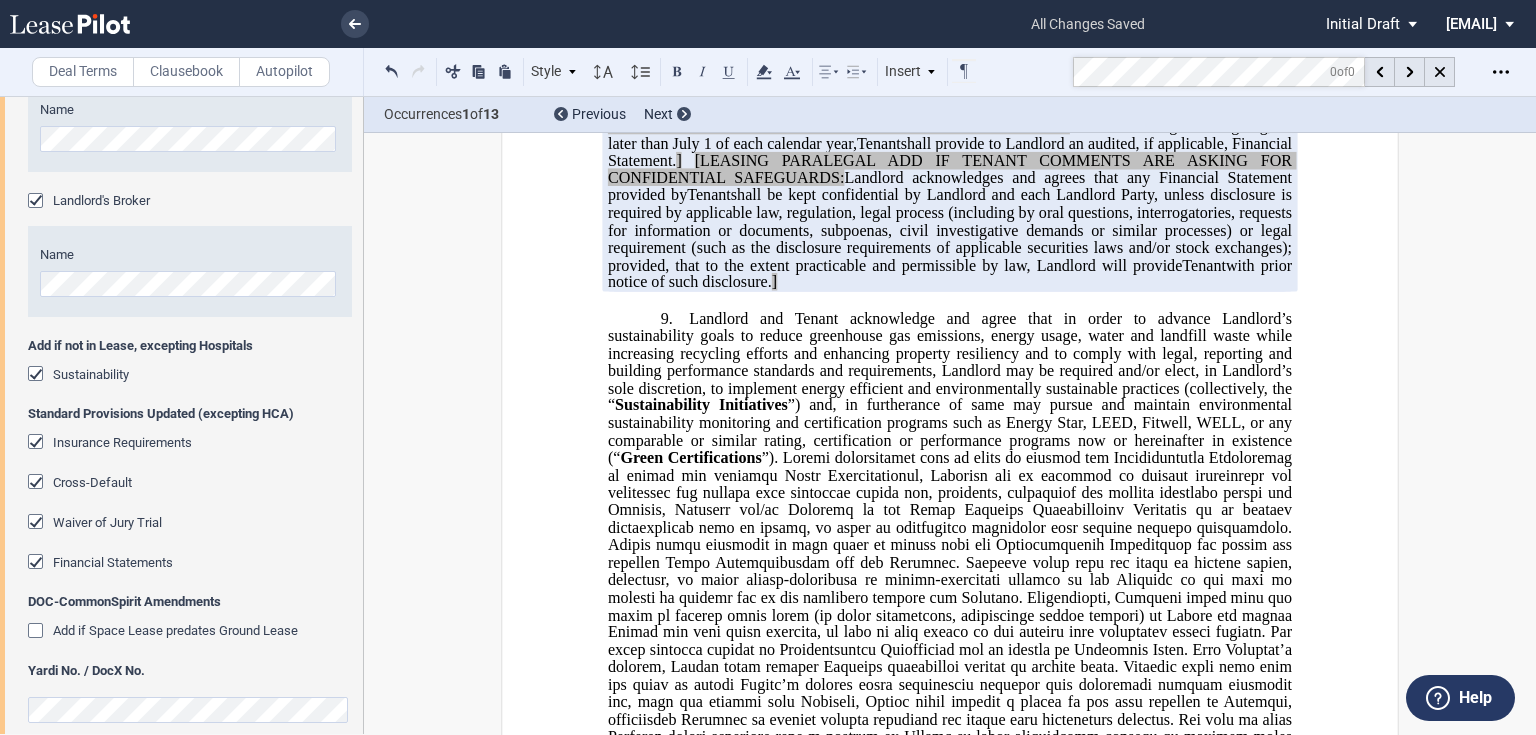 scroll, scrollTop: 3617, scrollLeft: 0, axis: vertical 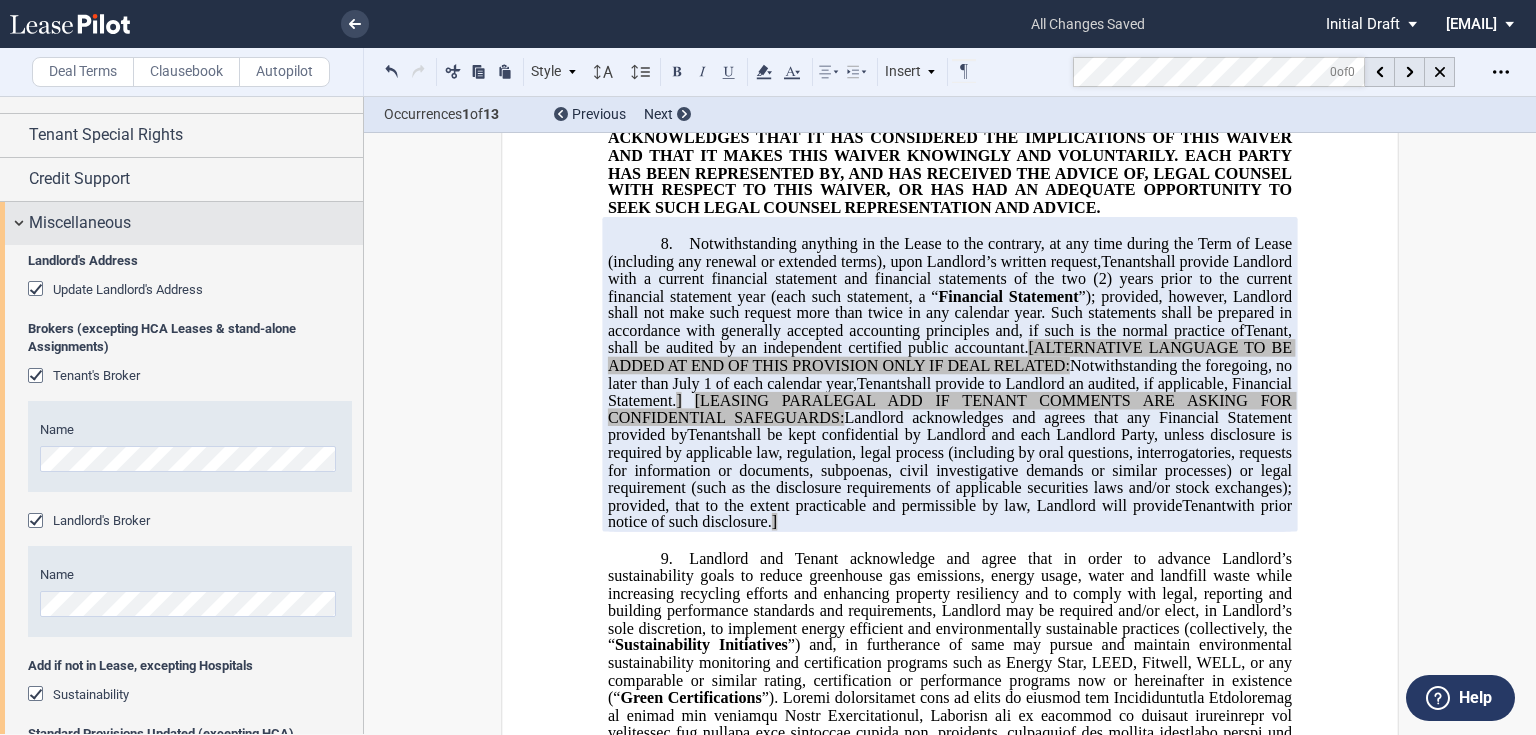 click on "Miscellaneous" at bounding box center (196, 223) 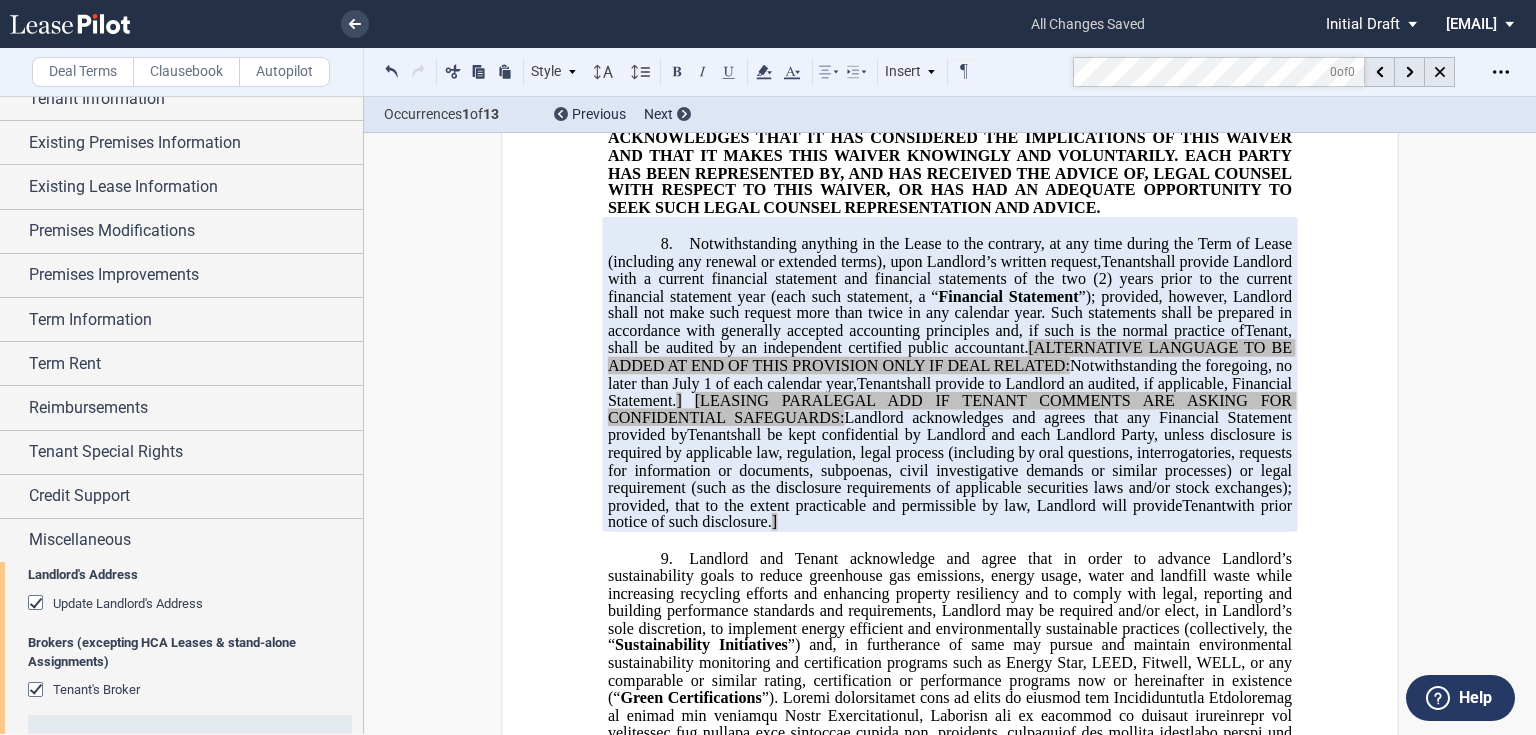 scroll, scrollTop: 0, scrollLeft: 0, axis: both 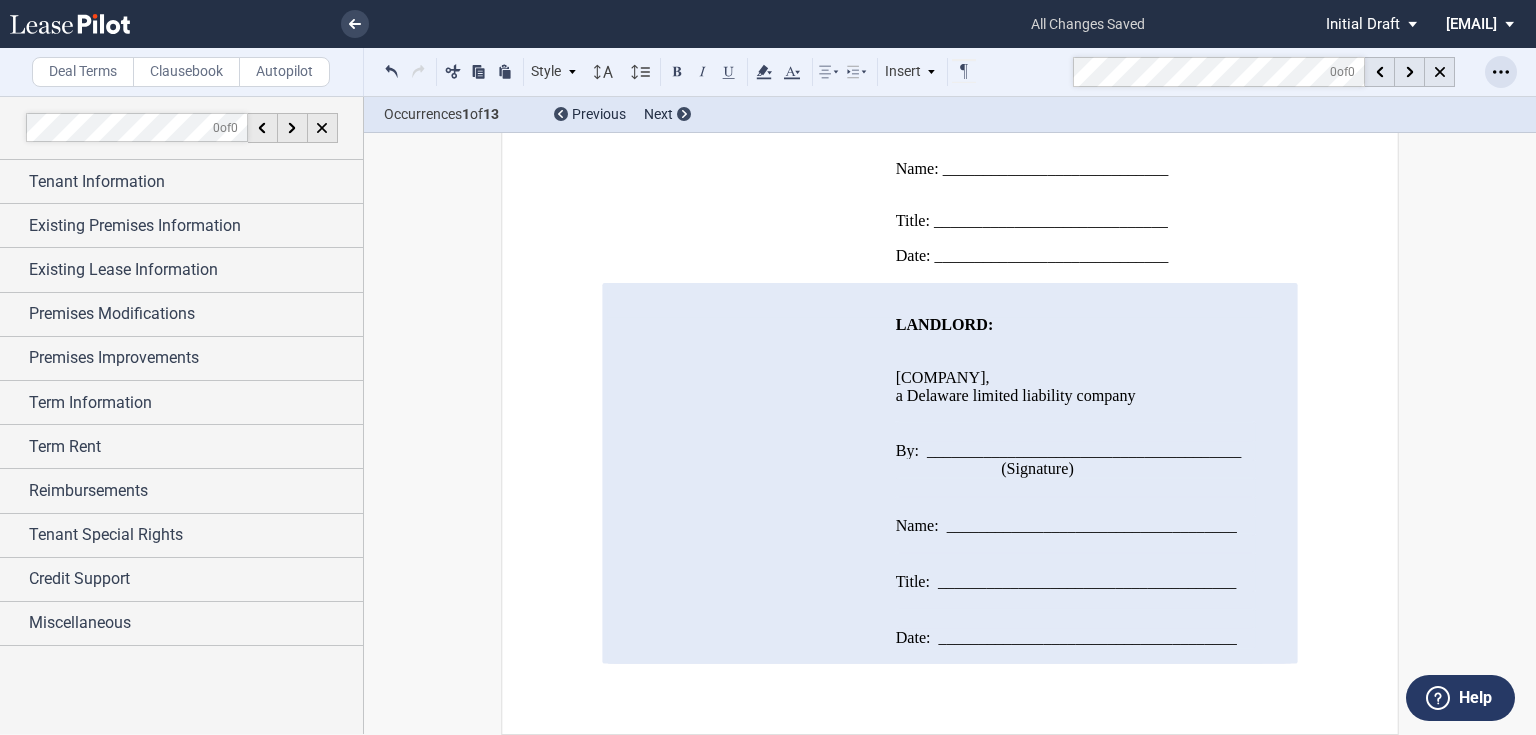 click 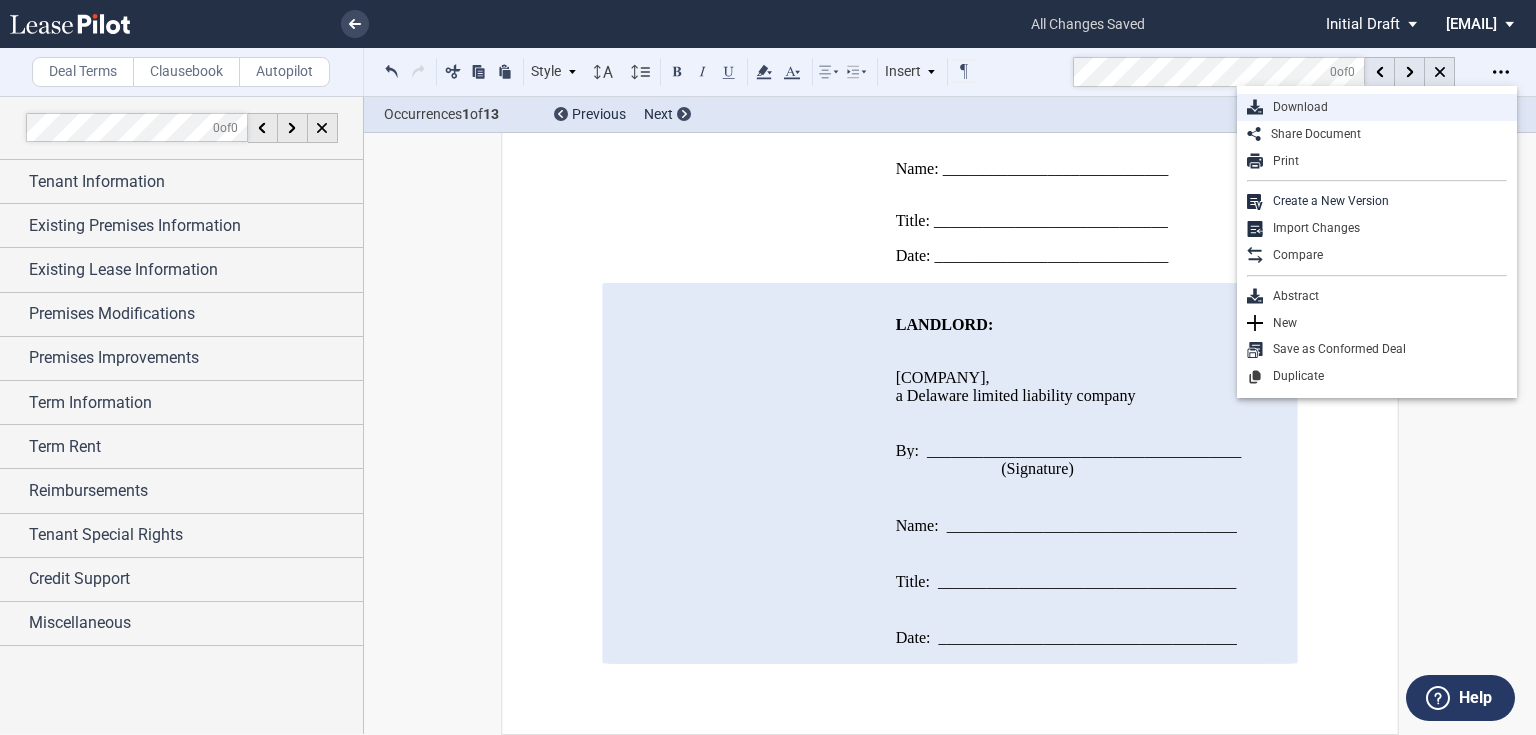 click on "Download" at bounding box center (1385, 107) 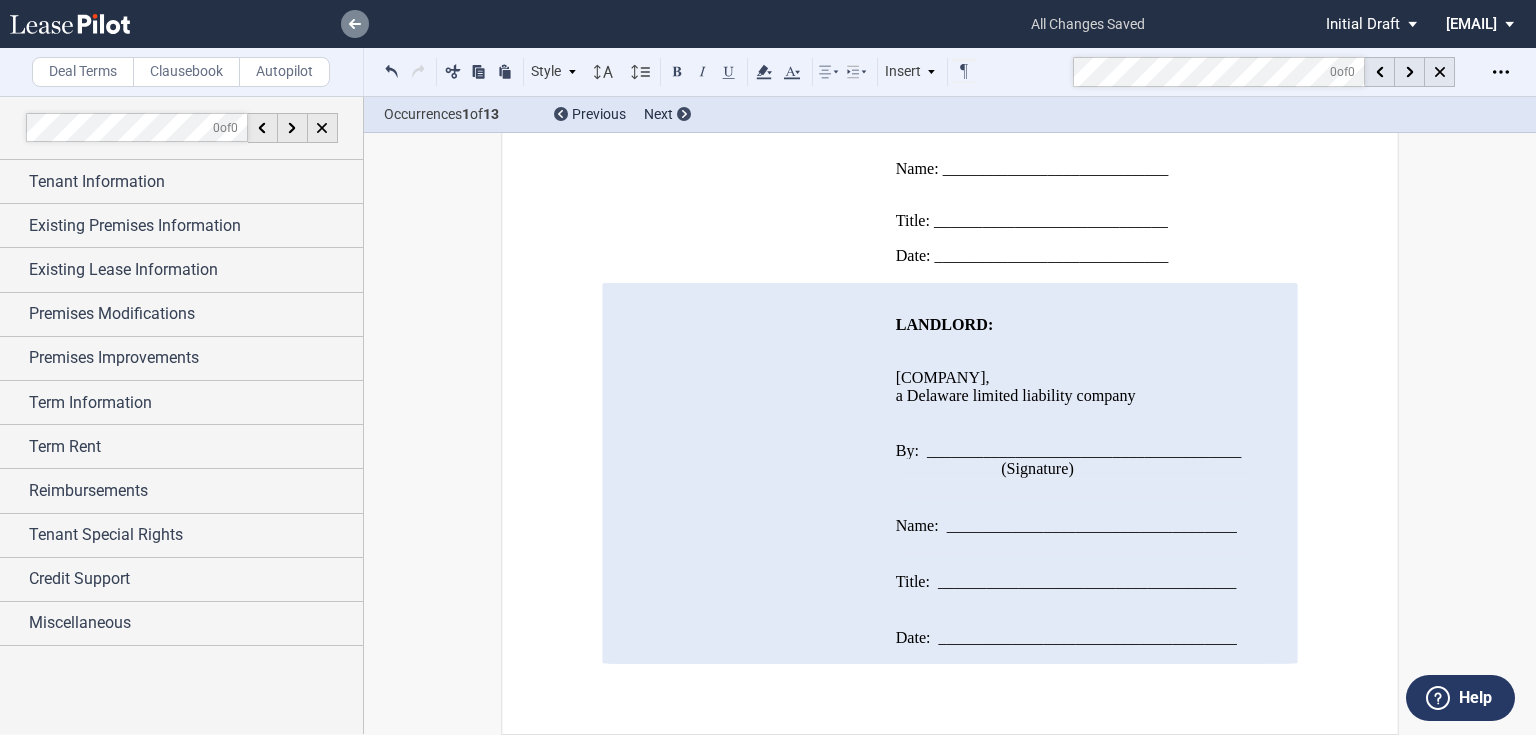 click at bounding box center (355, 24) 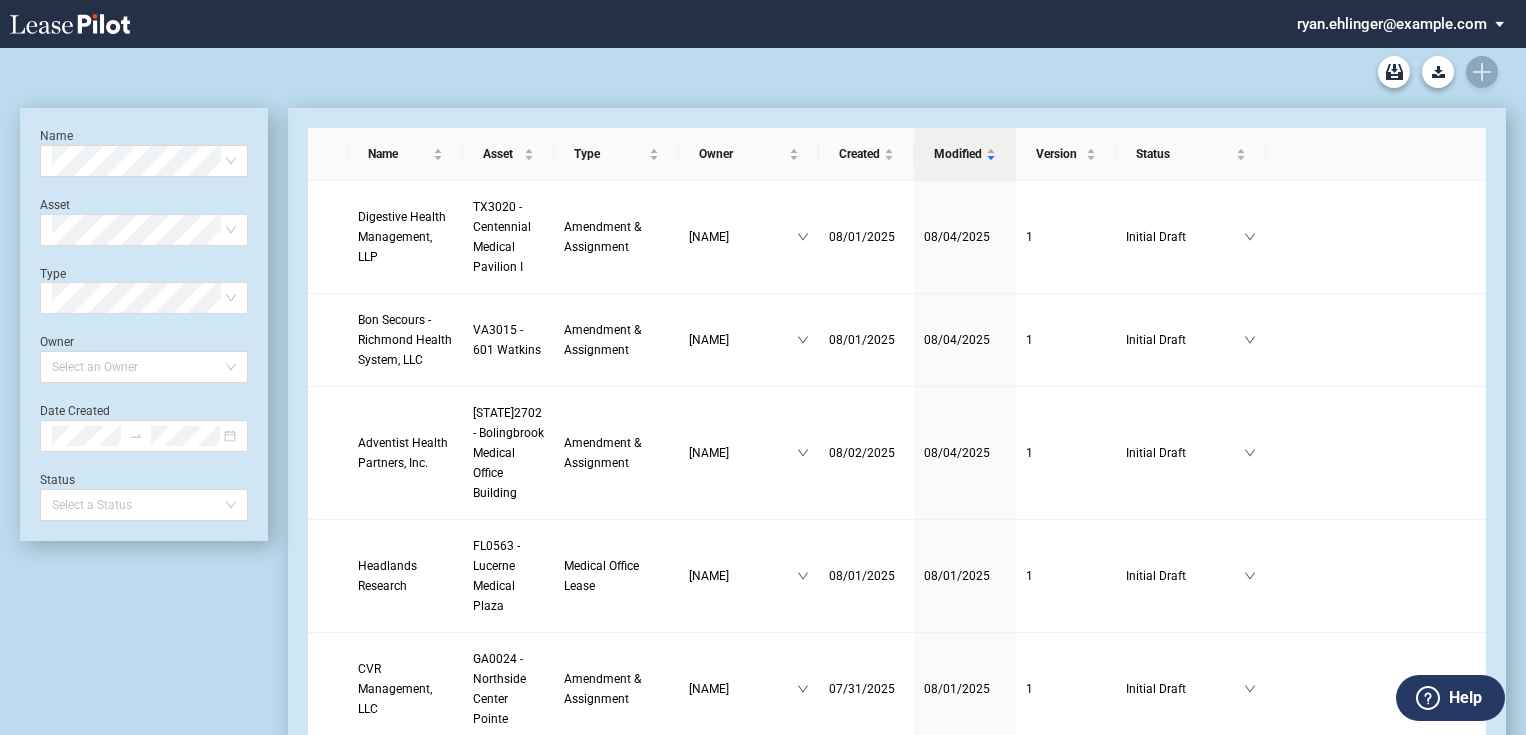 scroll, scrollTop: 0, scrollLeft: 0, axis: both 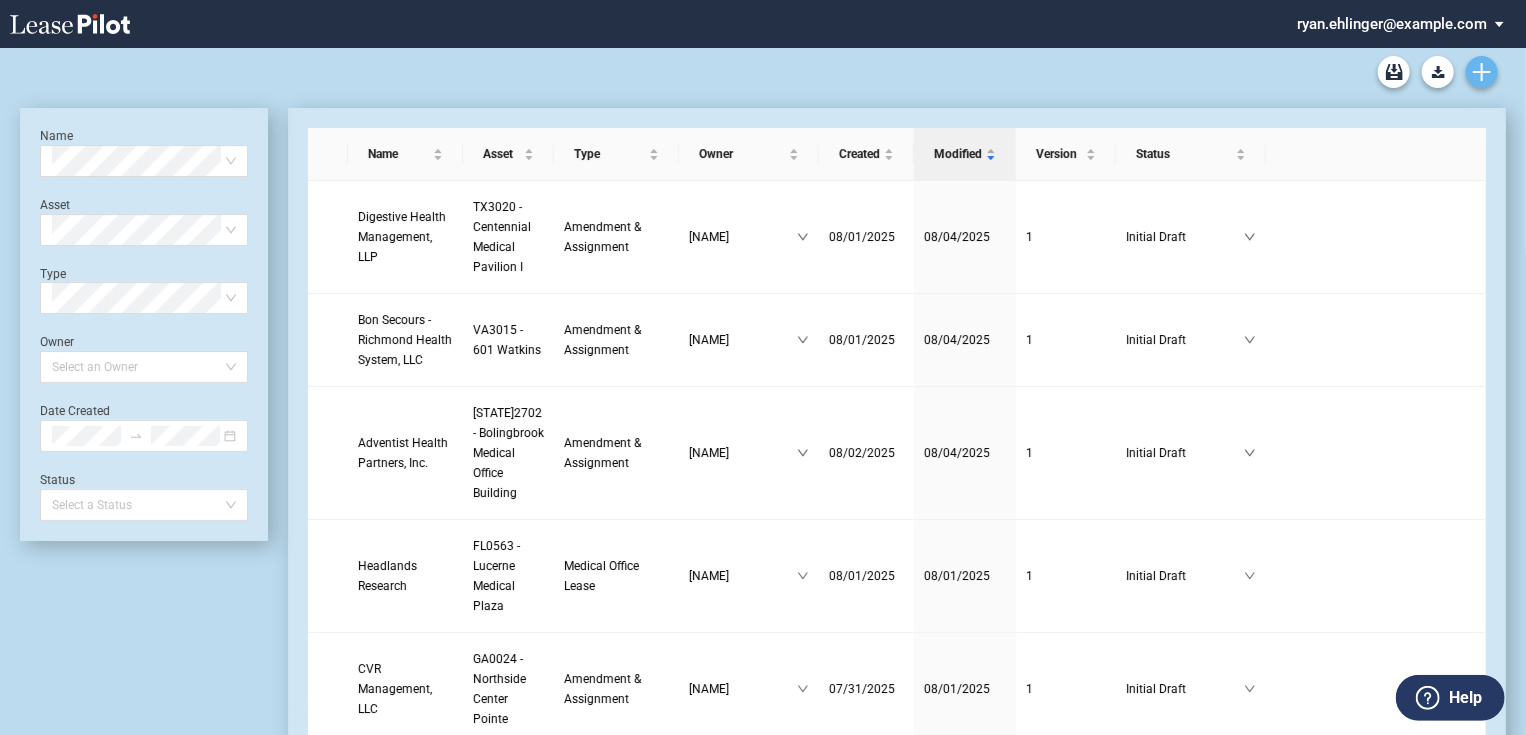 click 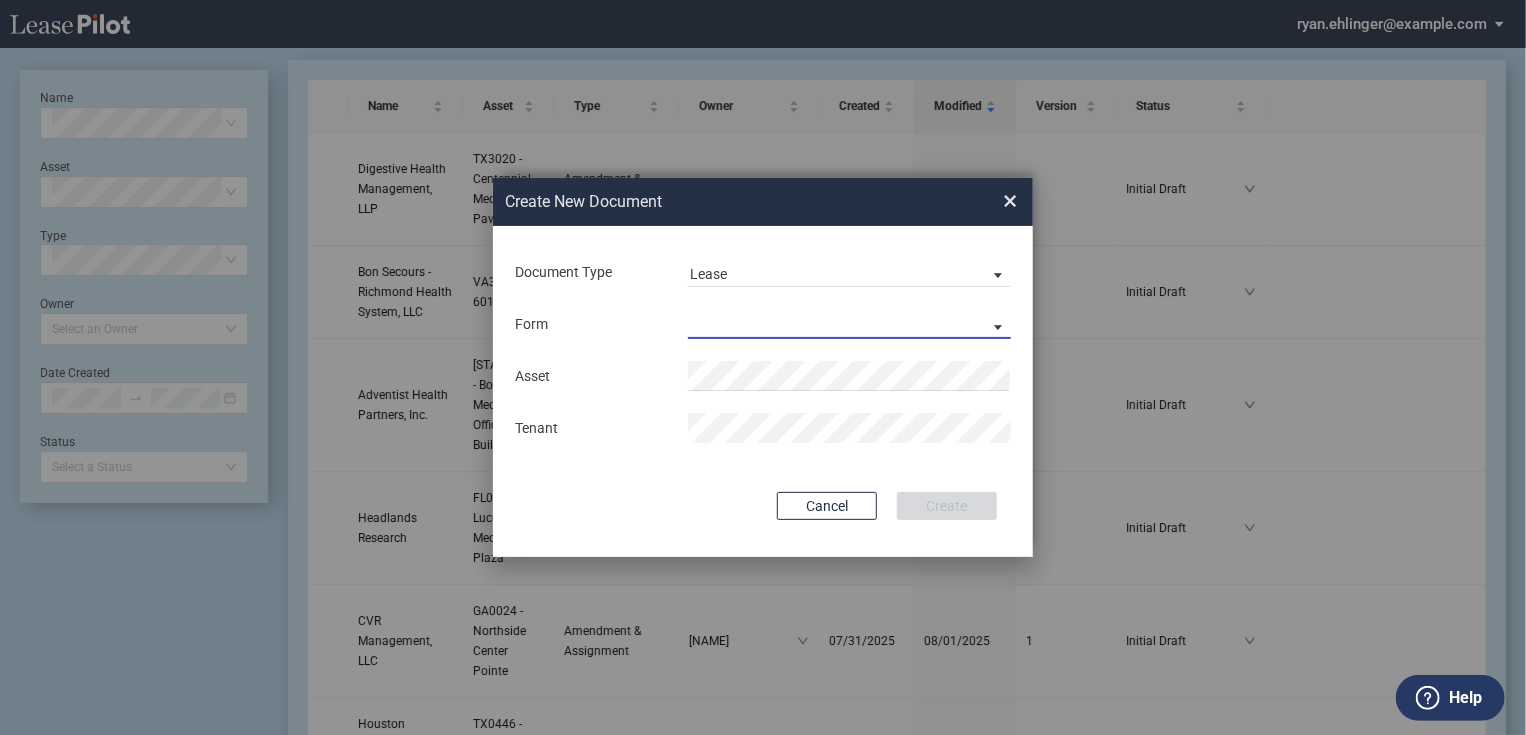 click on "Medical Office Lease
Scottsdale Lease
Louisville Lease
1370 Medical Place Lease
Medical City Lease
HCA Lease
Seattle Lease
Nordstrom Tower Lease" at bounding box center [849, 324] 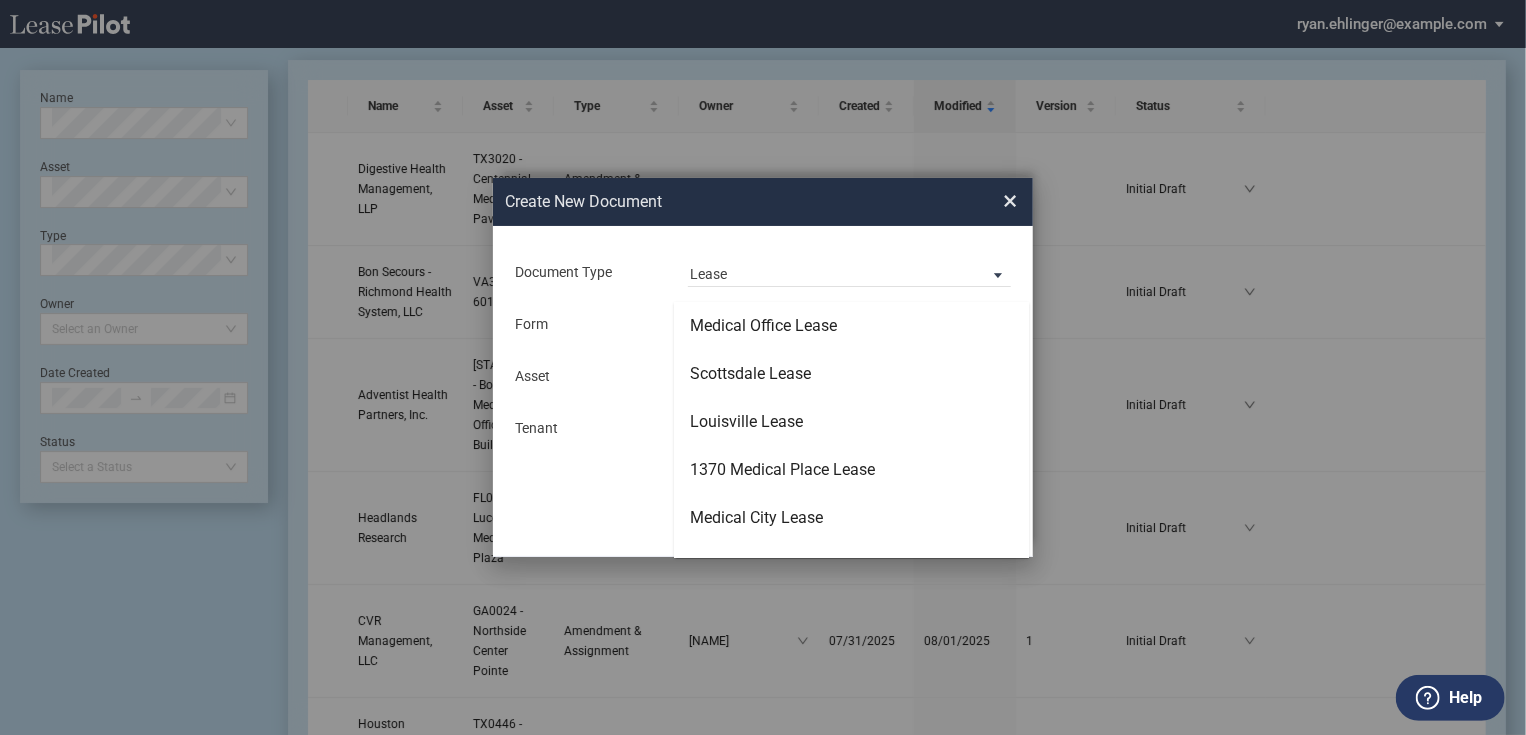 click on "Medical Office Lease" at bounding box center [763, 326] 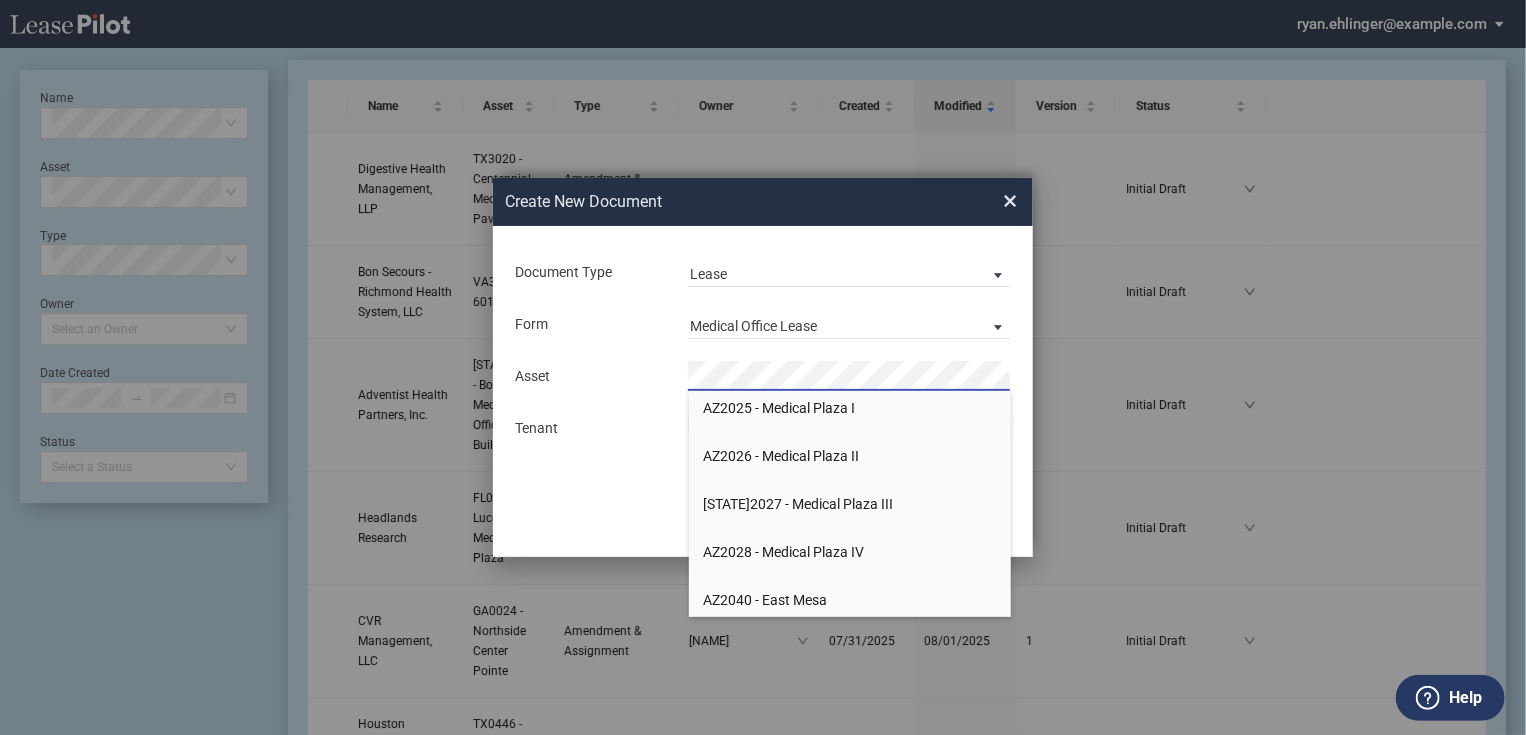 scroll, scrollTop: 2800, scrollLeft: 0, axis: vertical 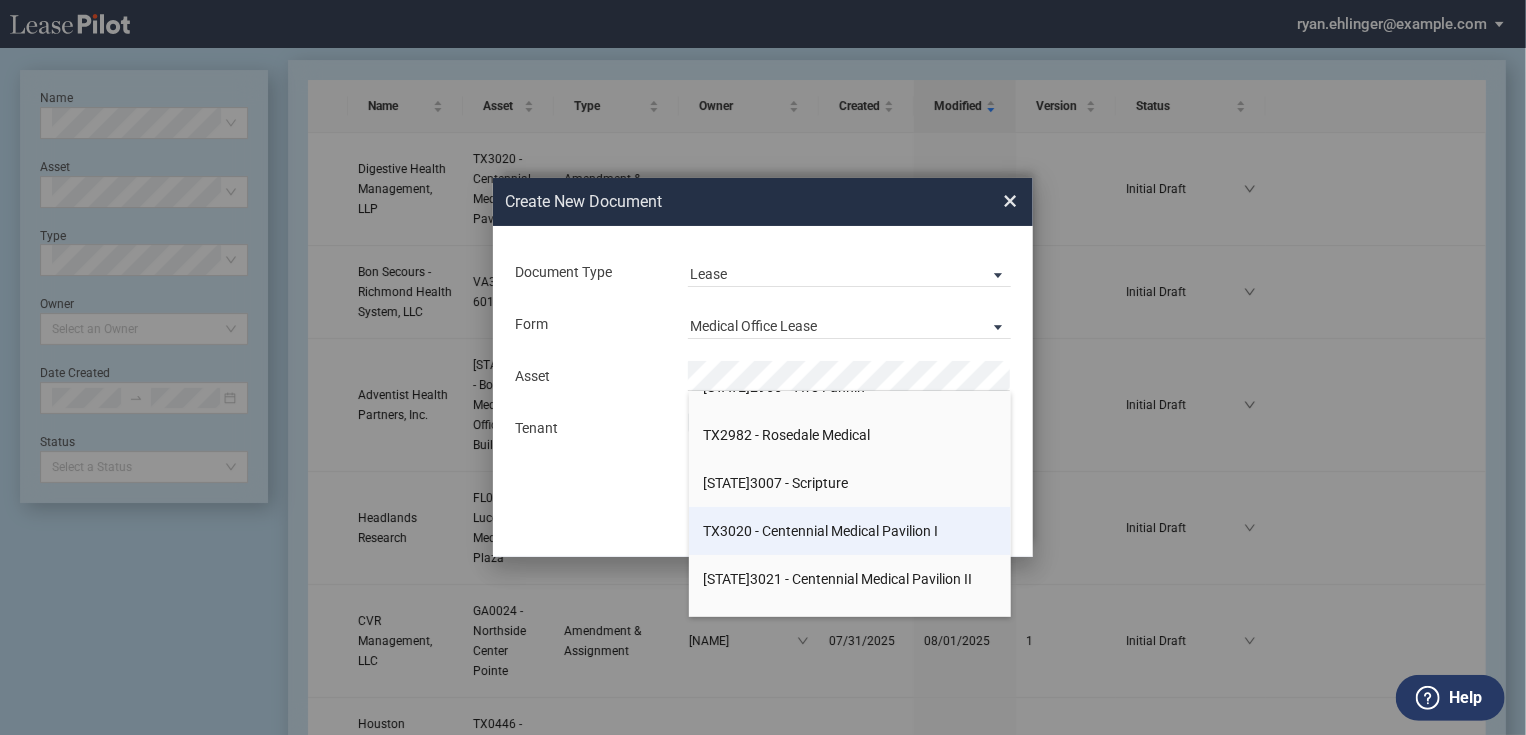 click on "TX3020 - Centennial Medical Pavilion I" at bounding box center [821, 531] 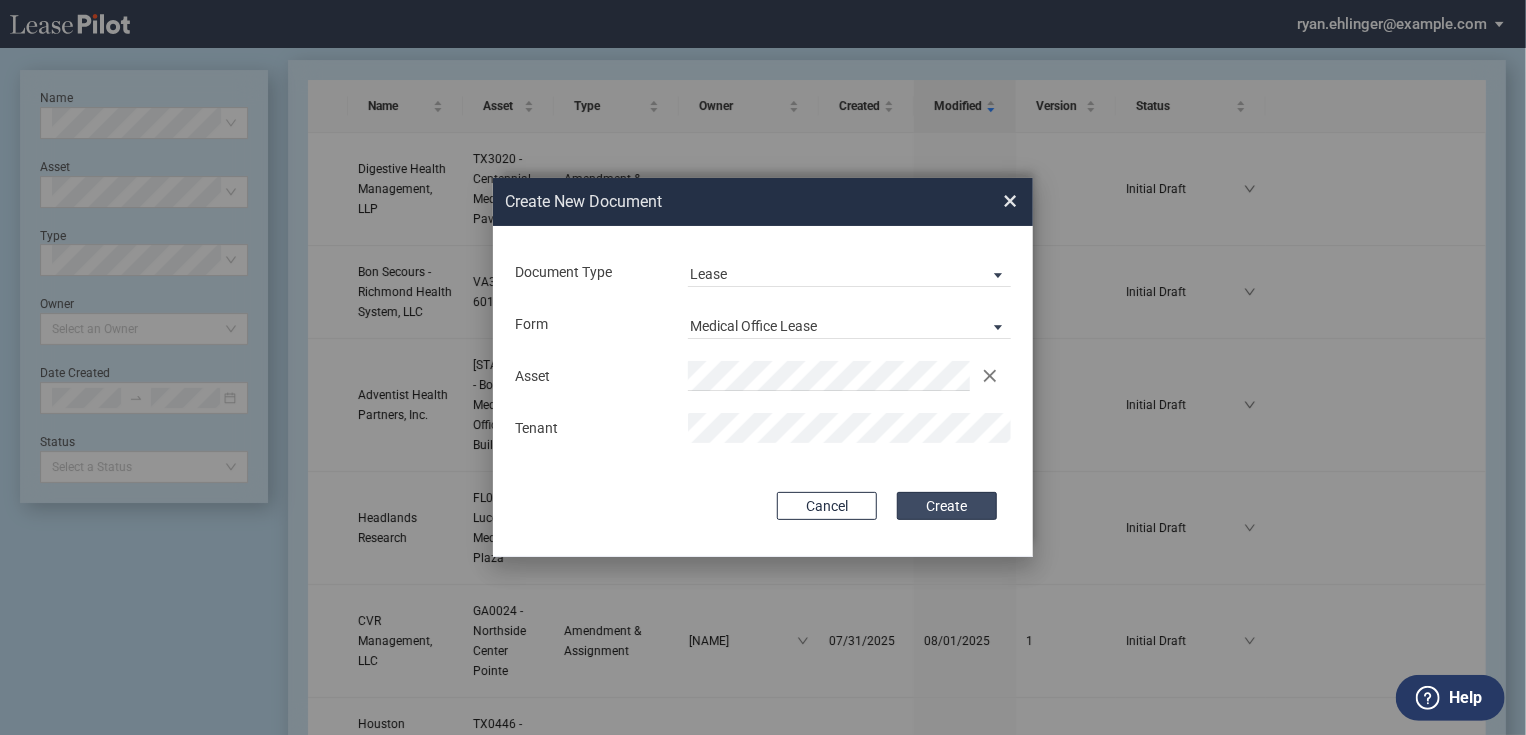 click on "Create" at bounding box center (947, 506) 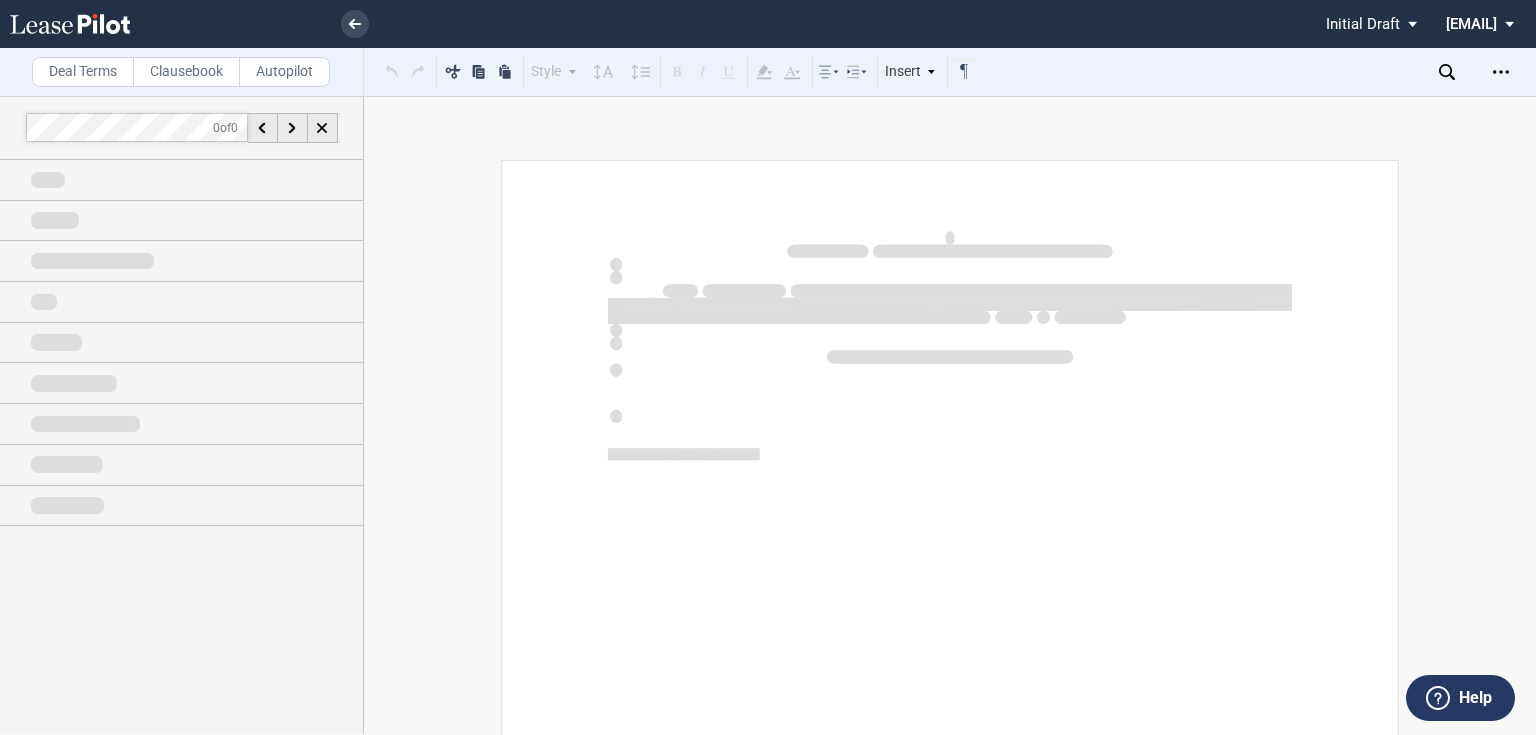 scroll, scrollTop: 0, scrollLeft: 0, axis: both 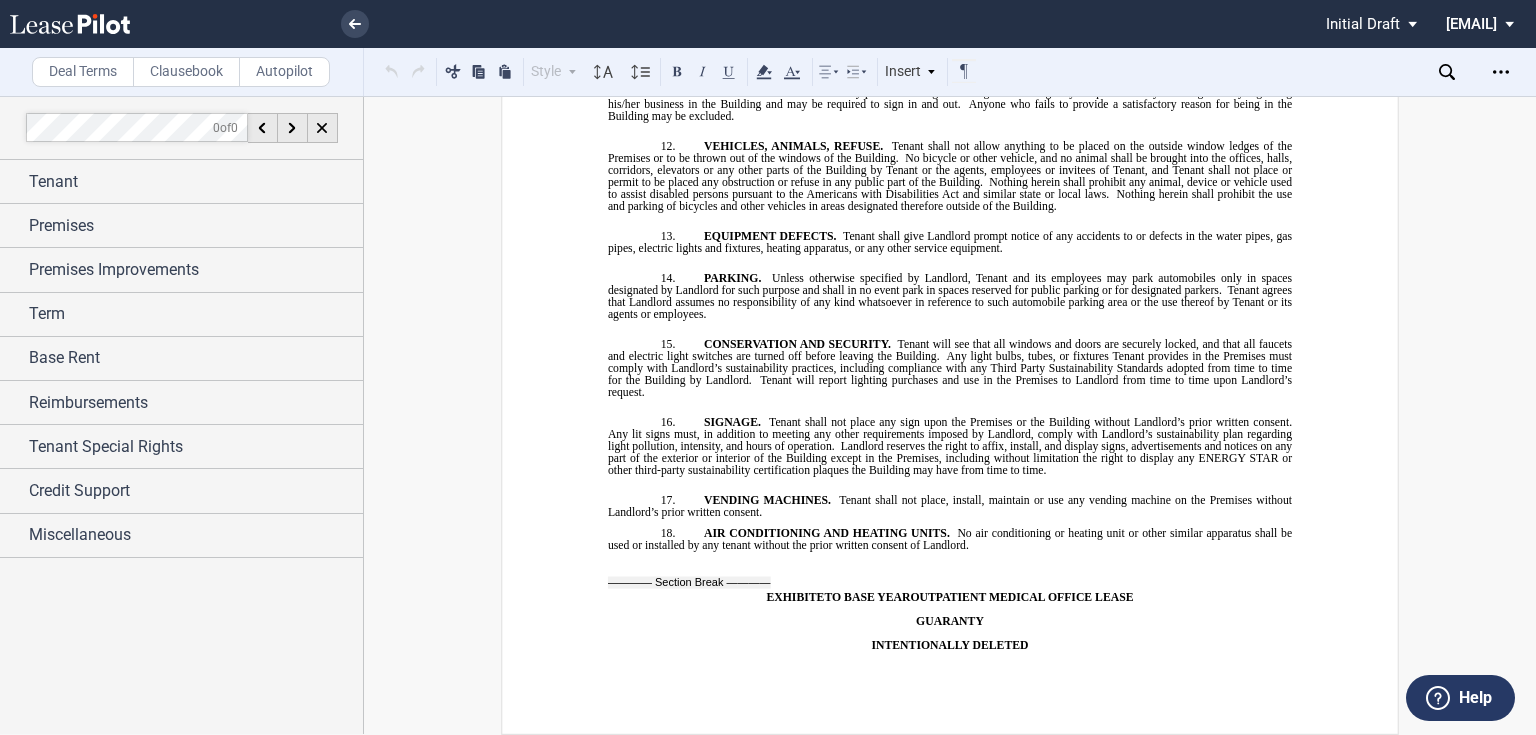 click on "THENCE South, a distance of 71.75 feet to a 1/2" iron rod set for corner;" 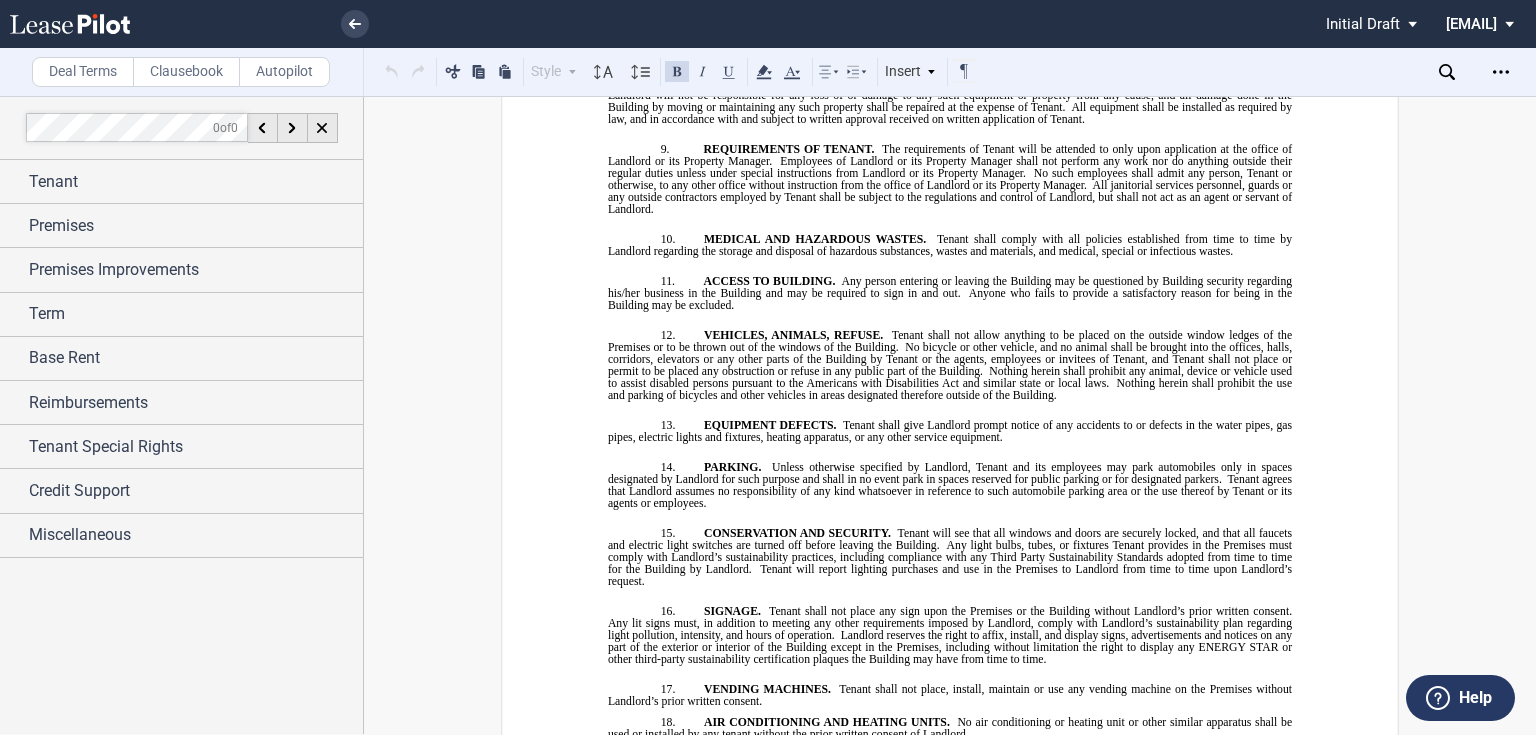 scroll, scrollTop: 19360, scrollLeft: 0, axis: vertical 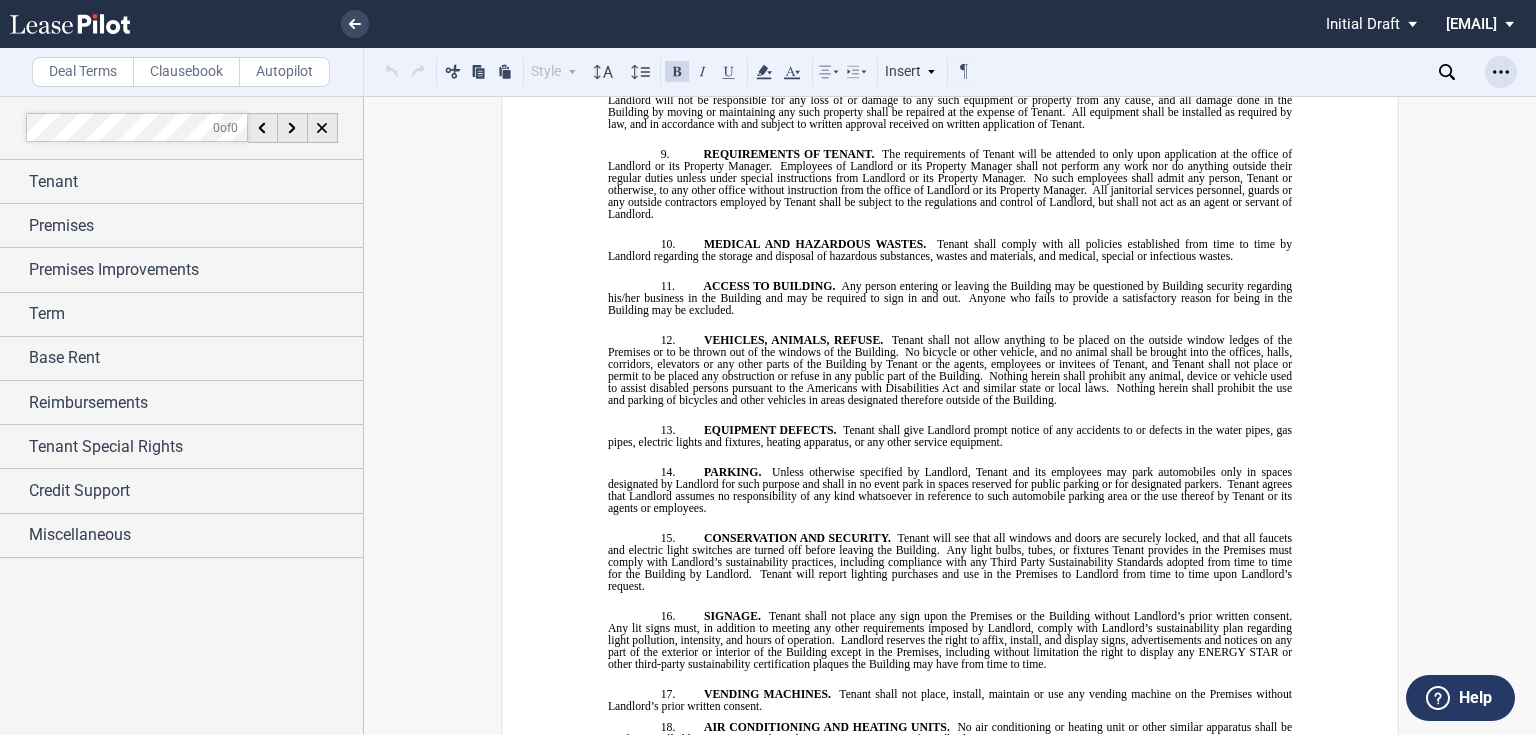 click at bounding box center [1501, 72] 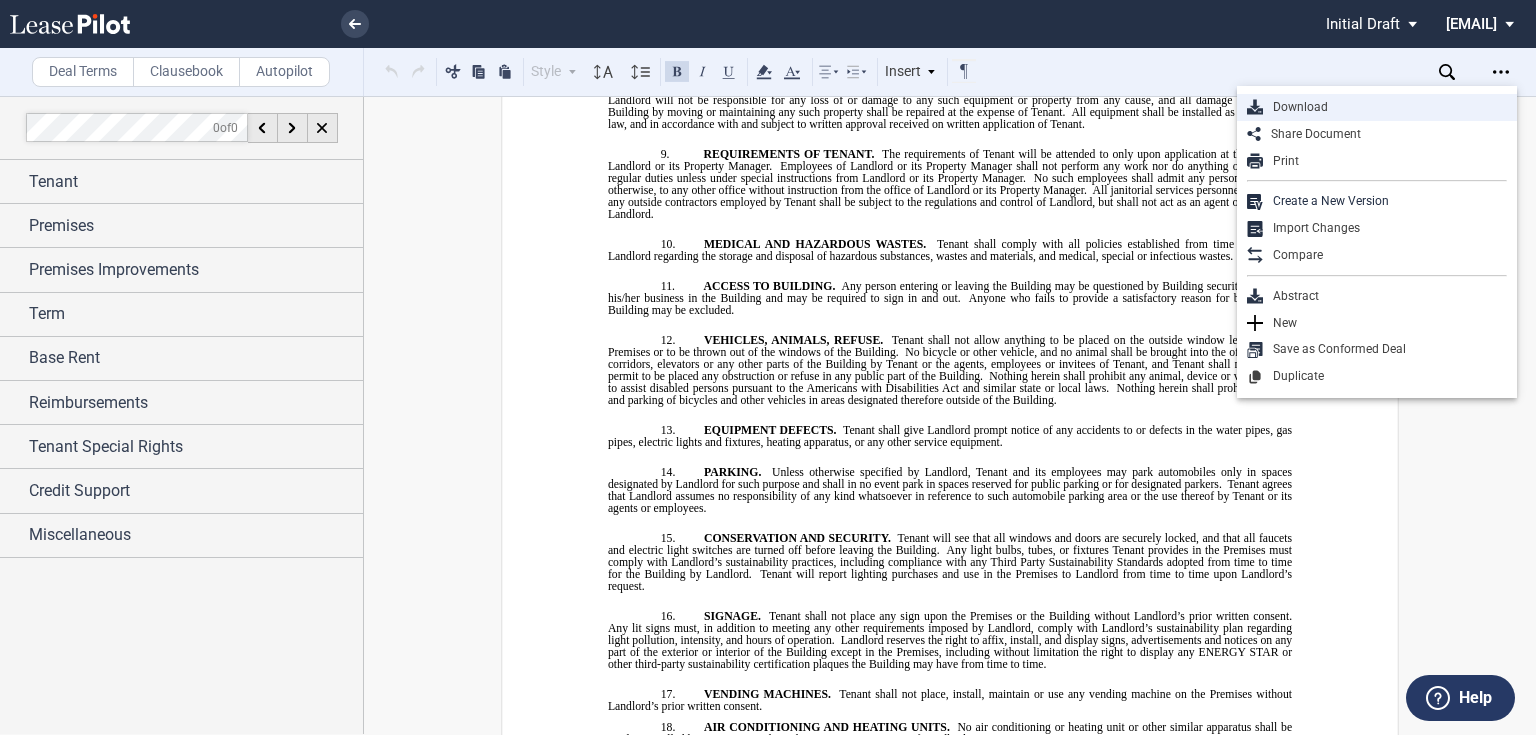 click on "Download" at bounding box center [1385, 107] 